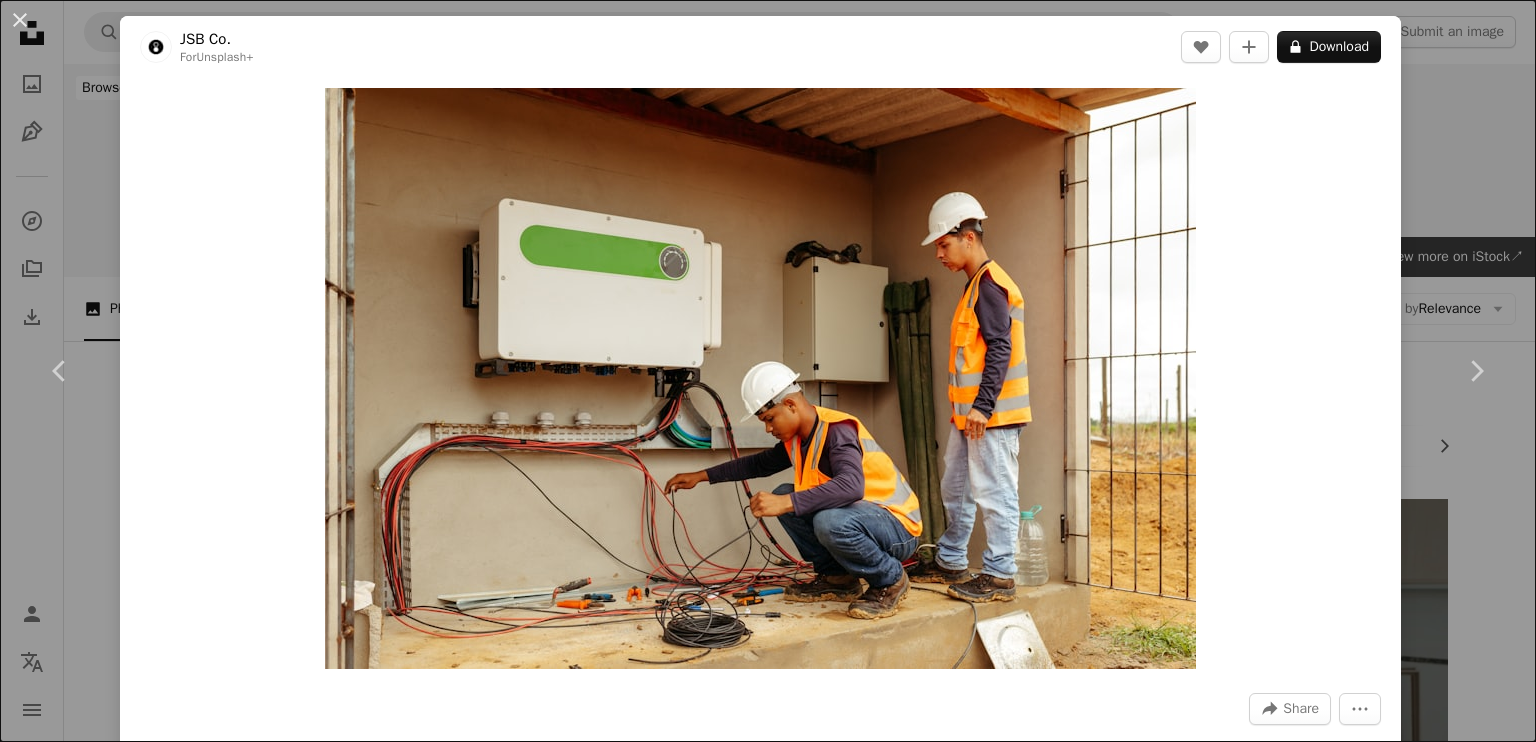 scroll, scrollTop: 1316, scrollLeft: 0, axis: vertical 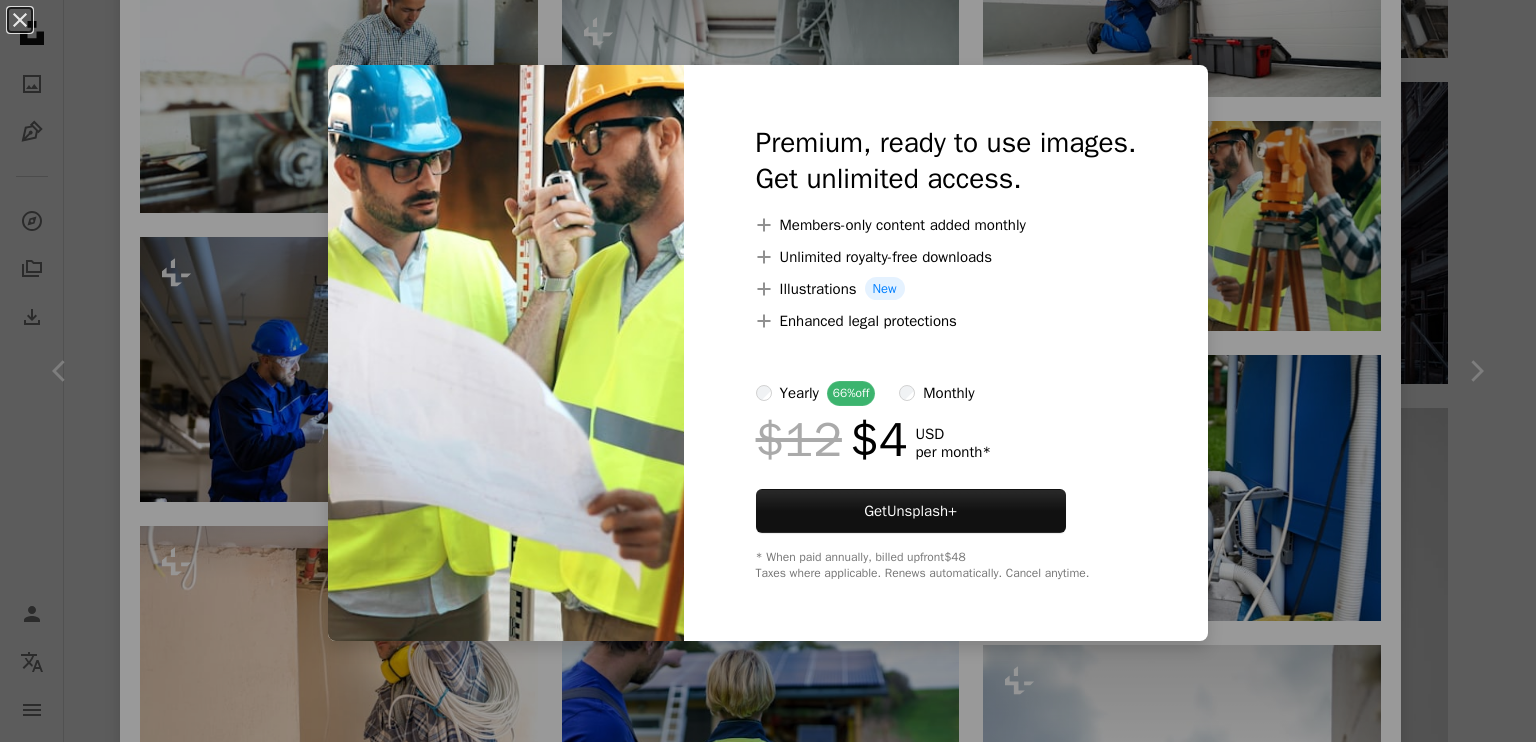 click on "An X shape Premium, ready to use images. Get unlimited access. A plus sign Members-only content added monthly A plus sign Unlimited royalty-free downloads A plus sign Illustrations  New A plus sign Enhanced legal protections yearly 66%  off monthly $12   $4 USD per month * Get  Unsplash+ * When paid annually, billed upfront  $48 Taxes where applicable. Renews automatically. Cancel anytime." at bounding box center (768, 371) 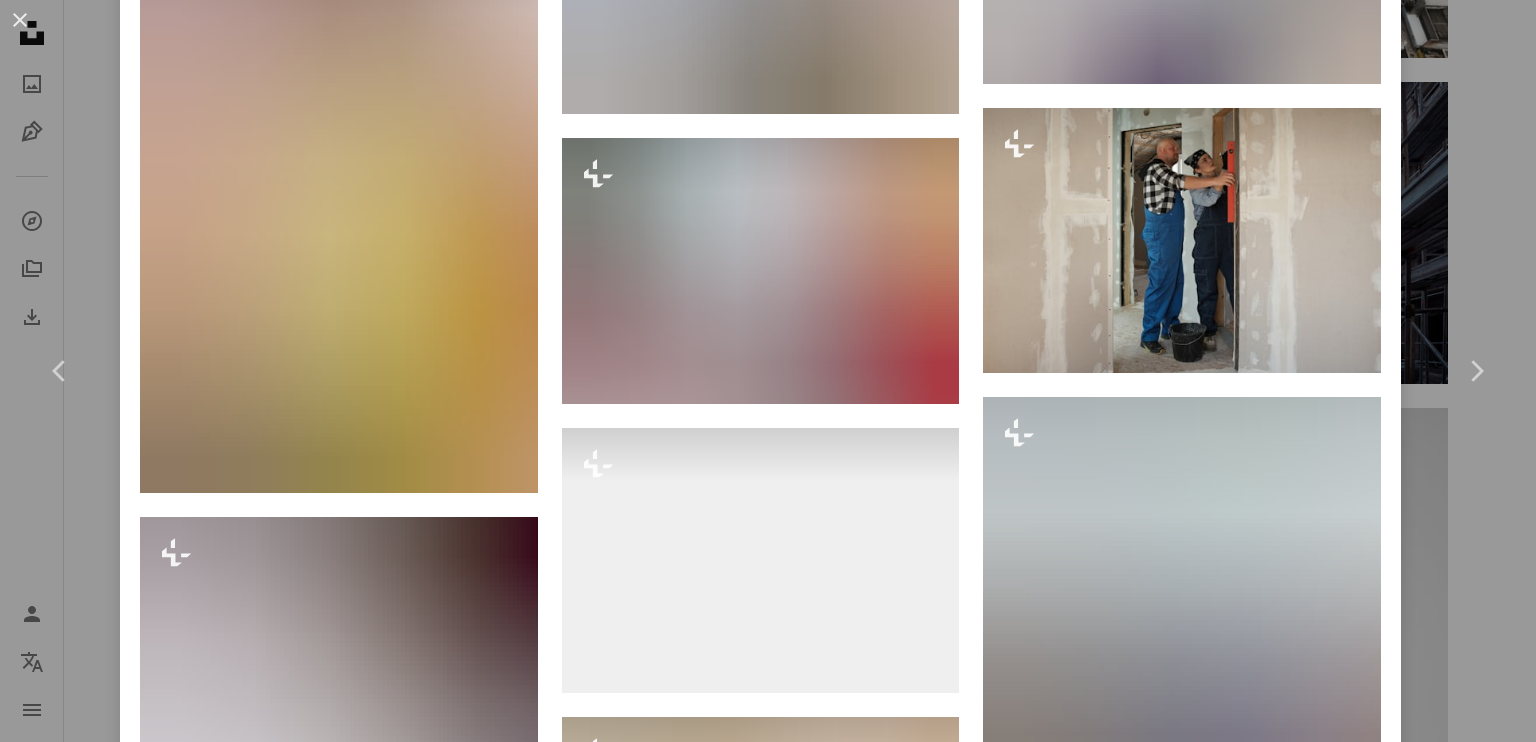 scroll, scrollTop: 21746, scrollLeft: 0, axis: vertical 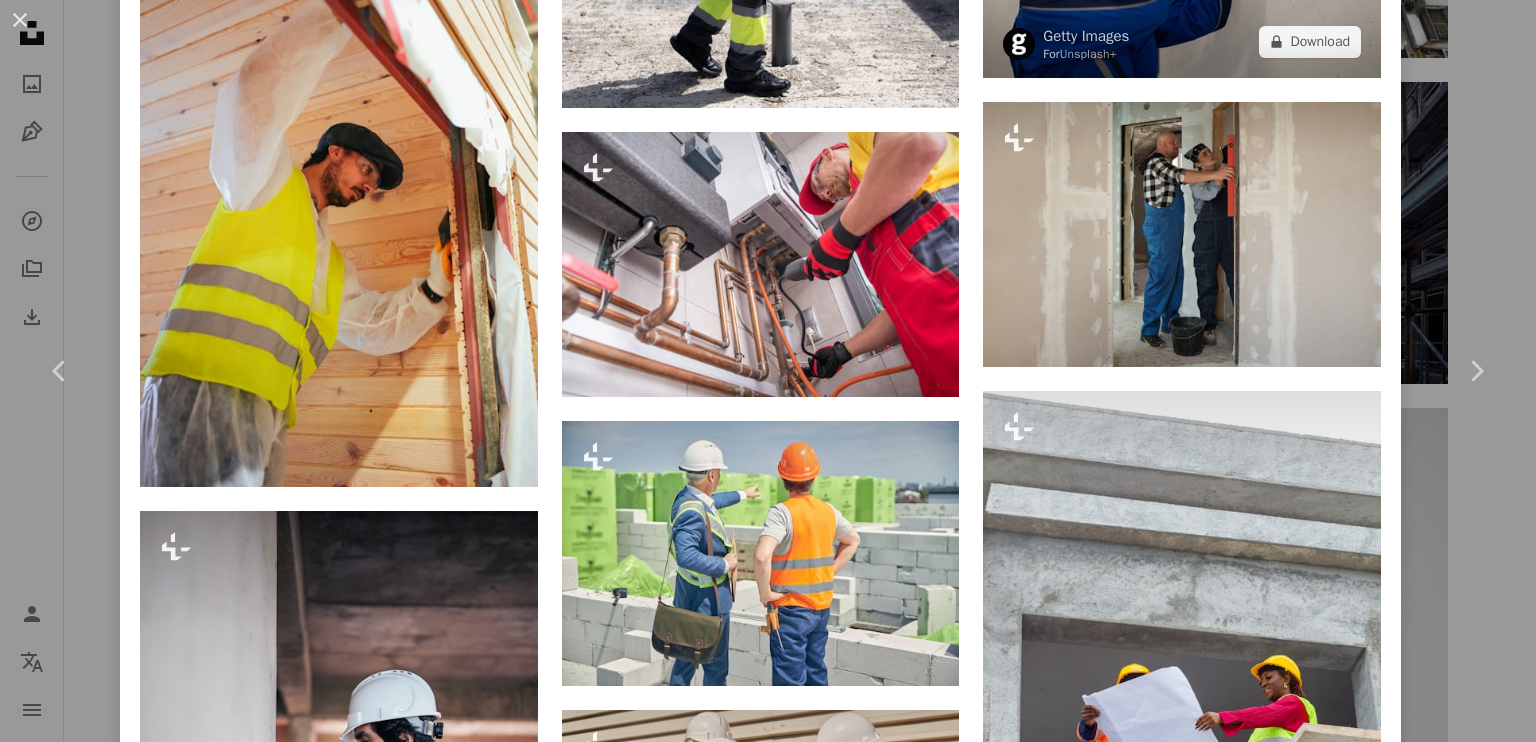 click at bounding box center [1182, -55] 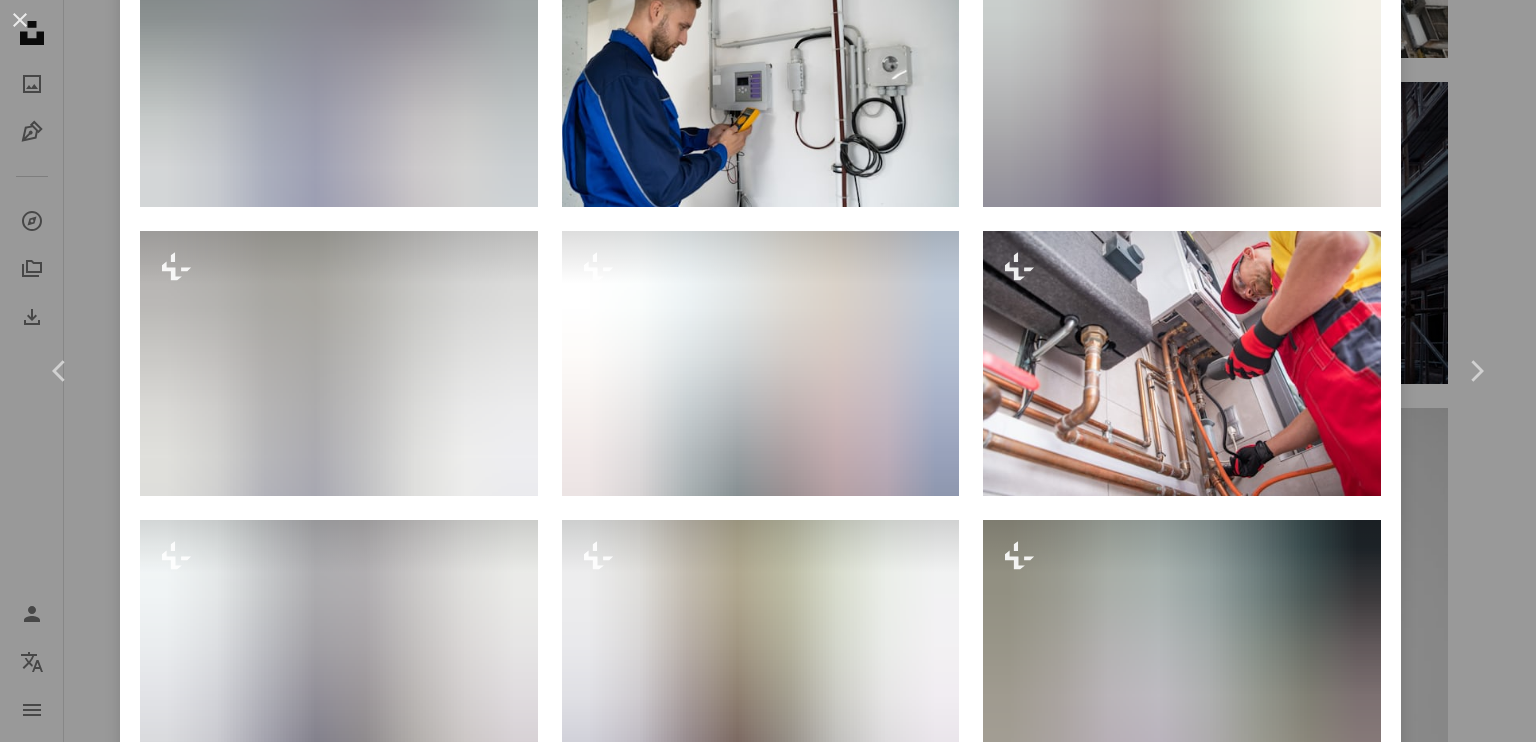 scroll, scrollTop: 2083, scrollLeft: 0, axis: vertical 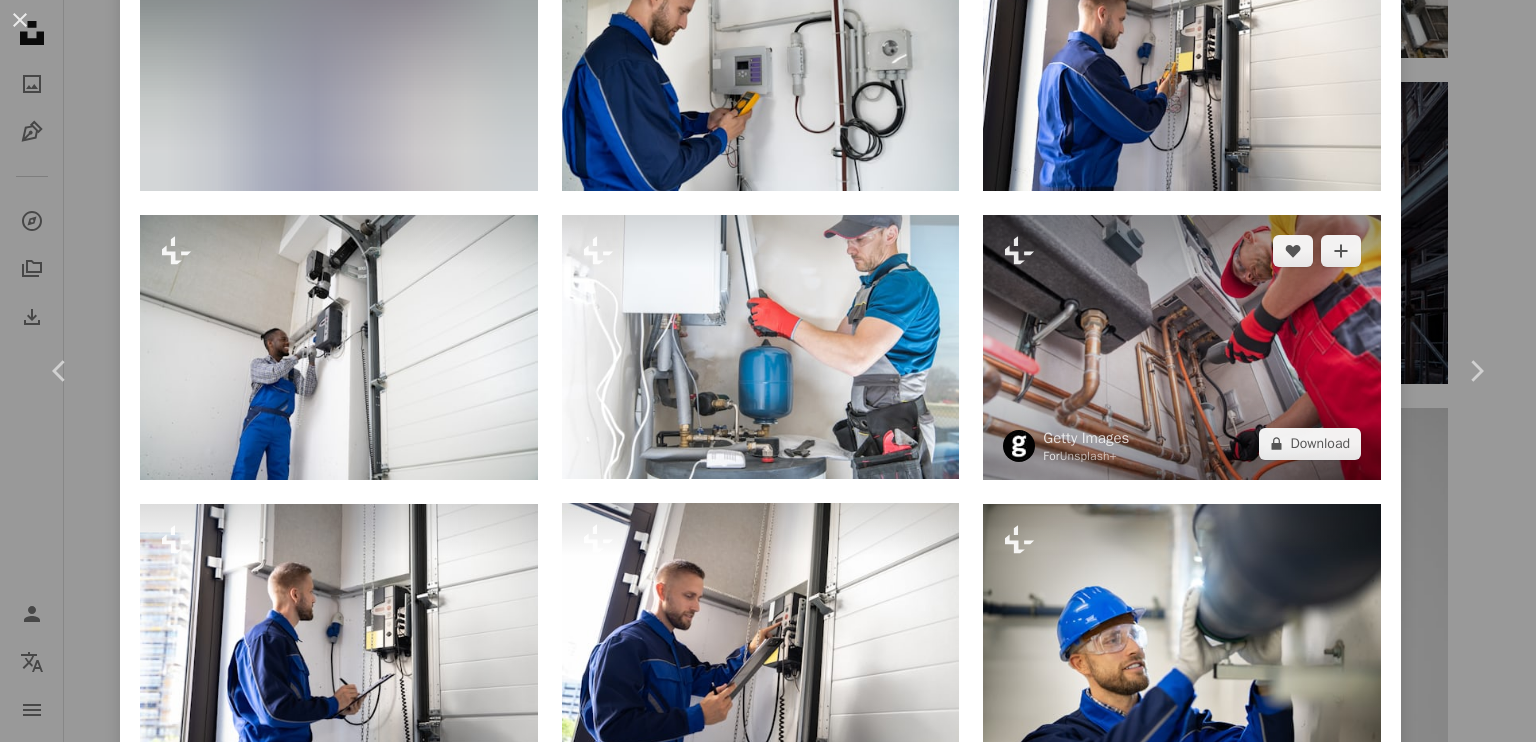 click at bounding box center [1182, 347] 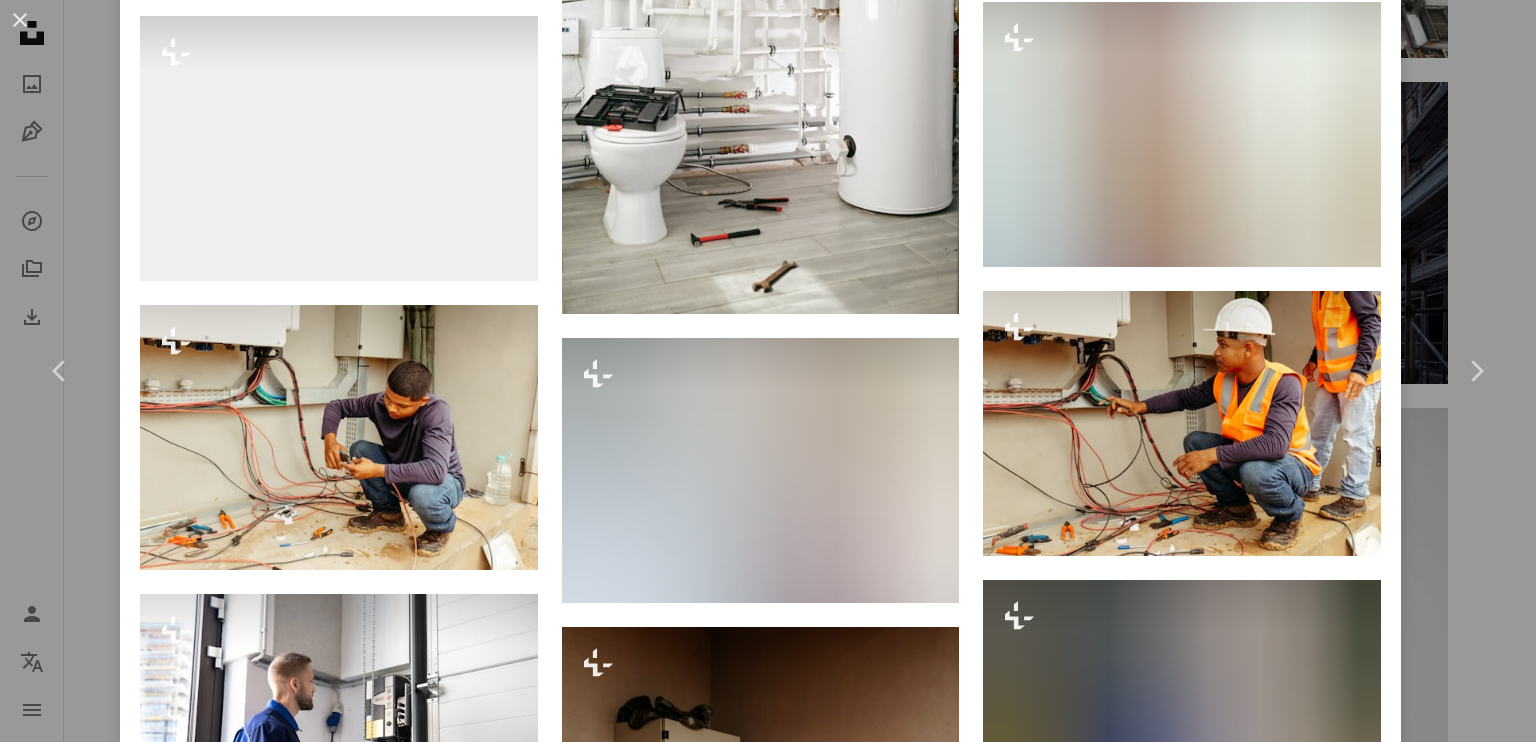 scroll, scrollTop: 3333, scrollLeft: 0, axis: vertical 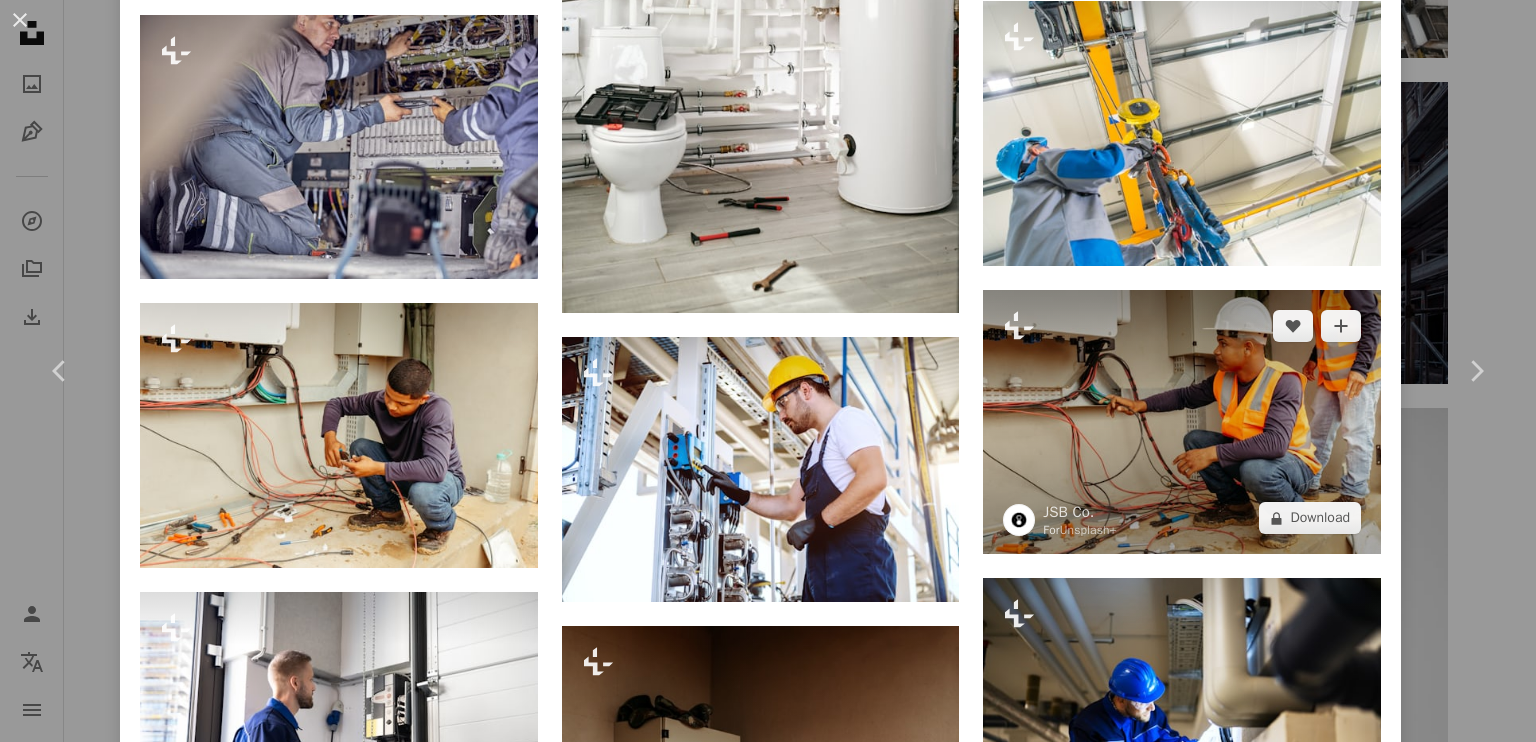 click at bounding box center (1182, 422) 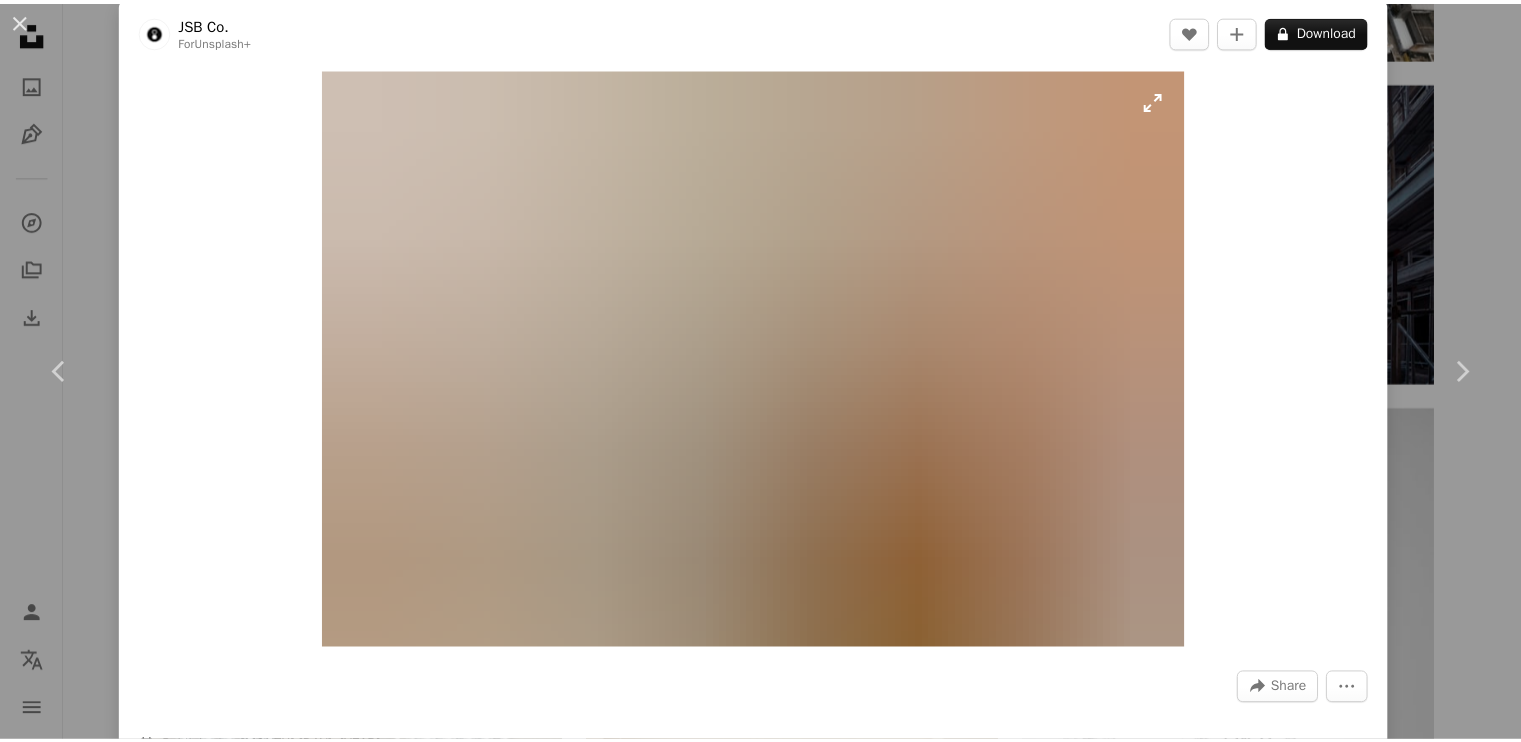 scroll, scrollTop: 0, scrollLeft: 0, axis: both 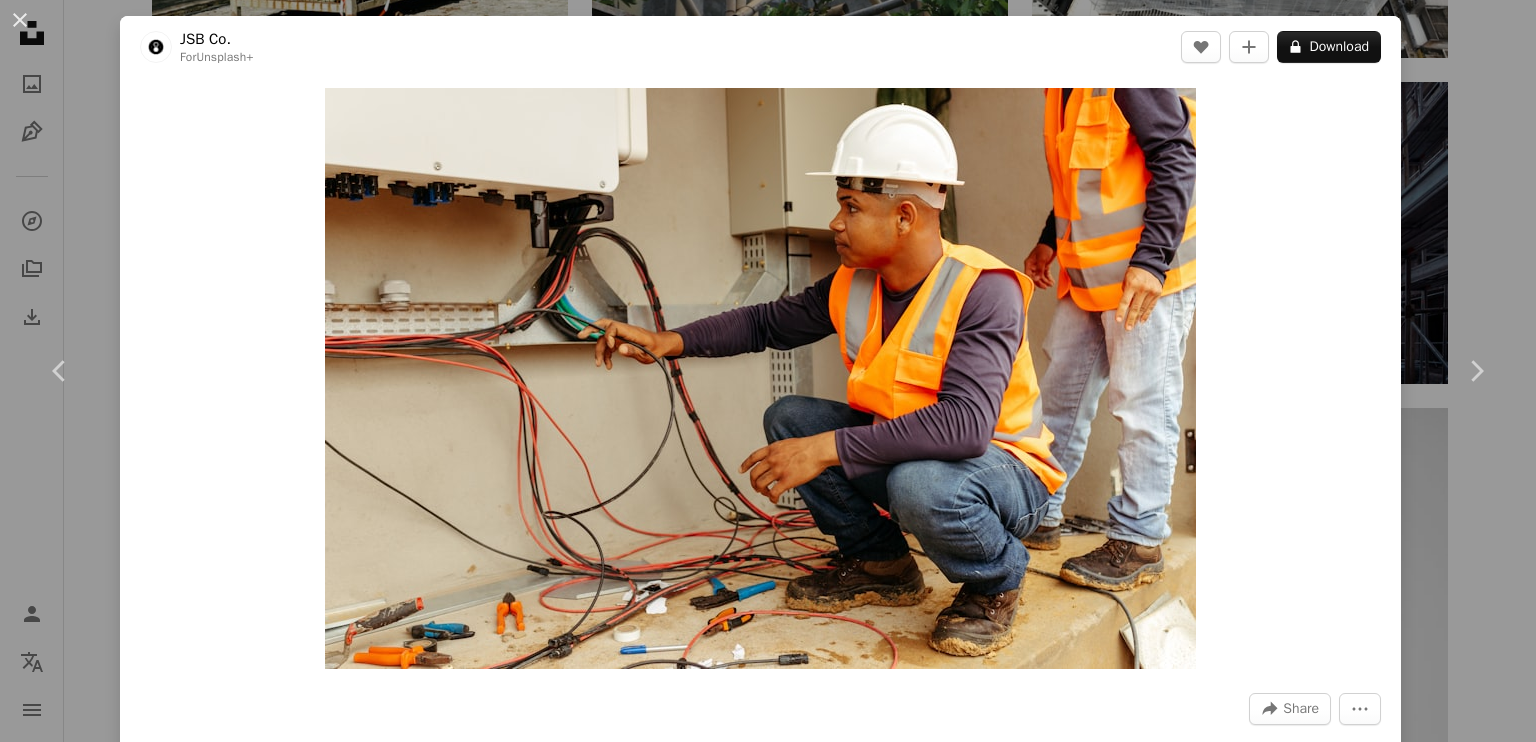 click on "[FIRST] [LAST] [MONTH] [DAY], [YEAR]" at bounding box center [768, 371] 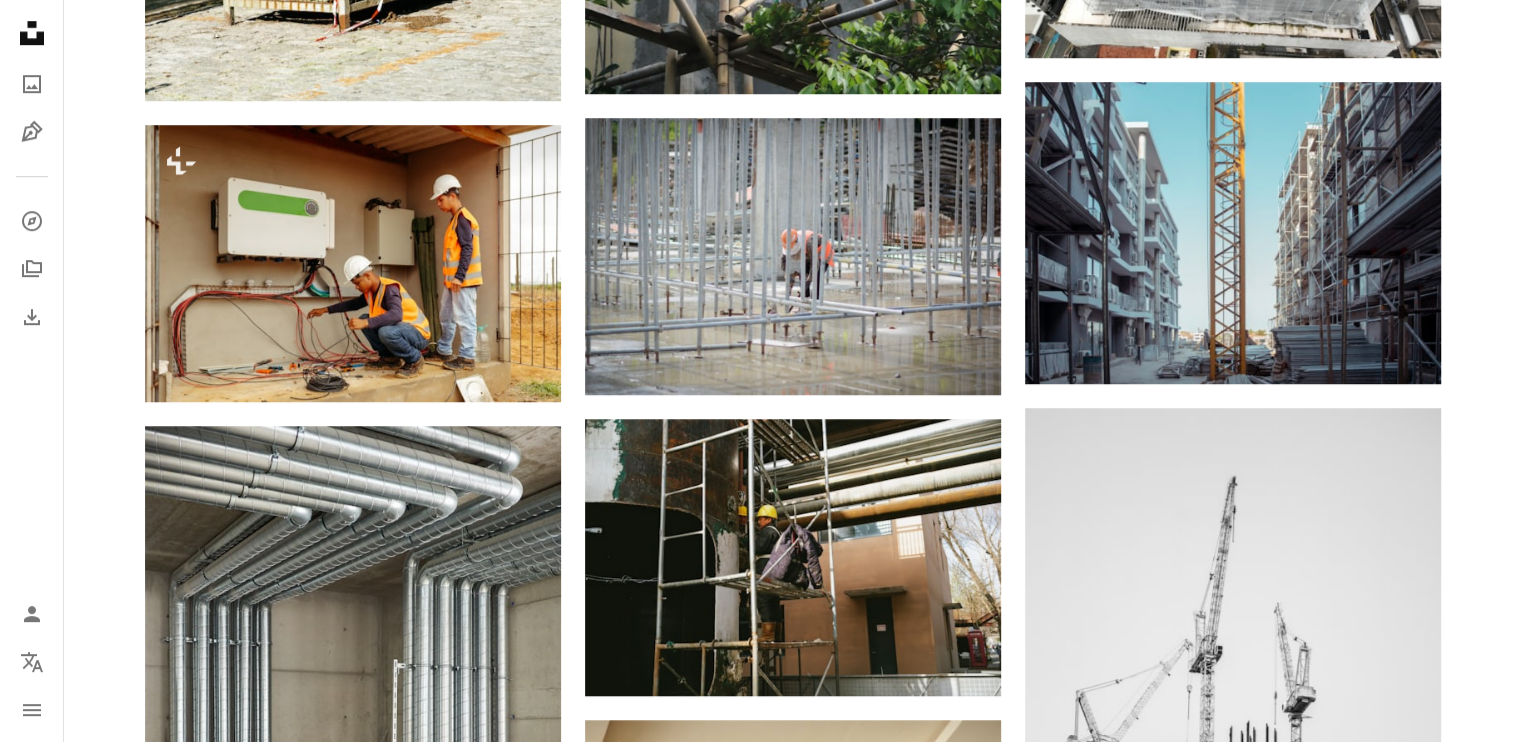 scroll, scrollTop: 0, scrollLeft: 0, axis: both 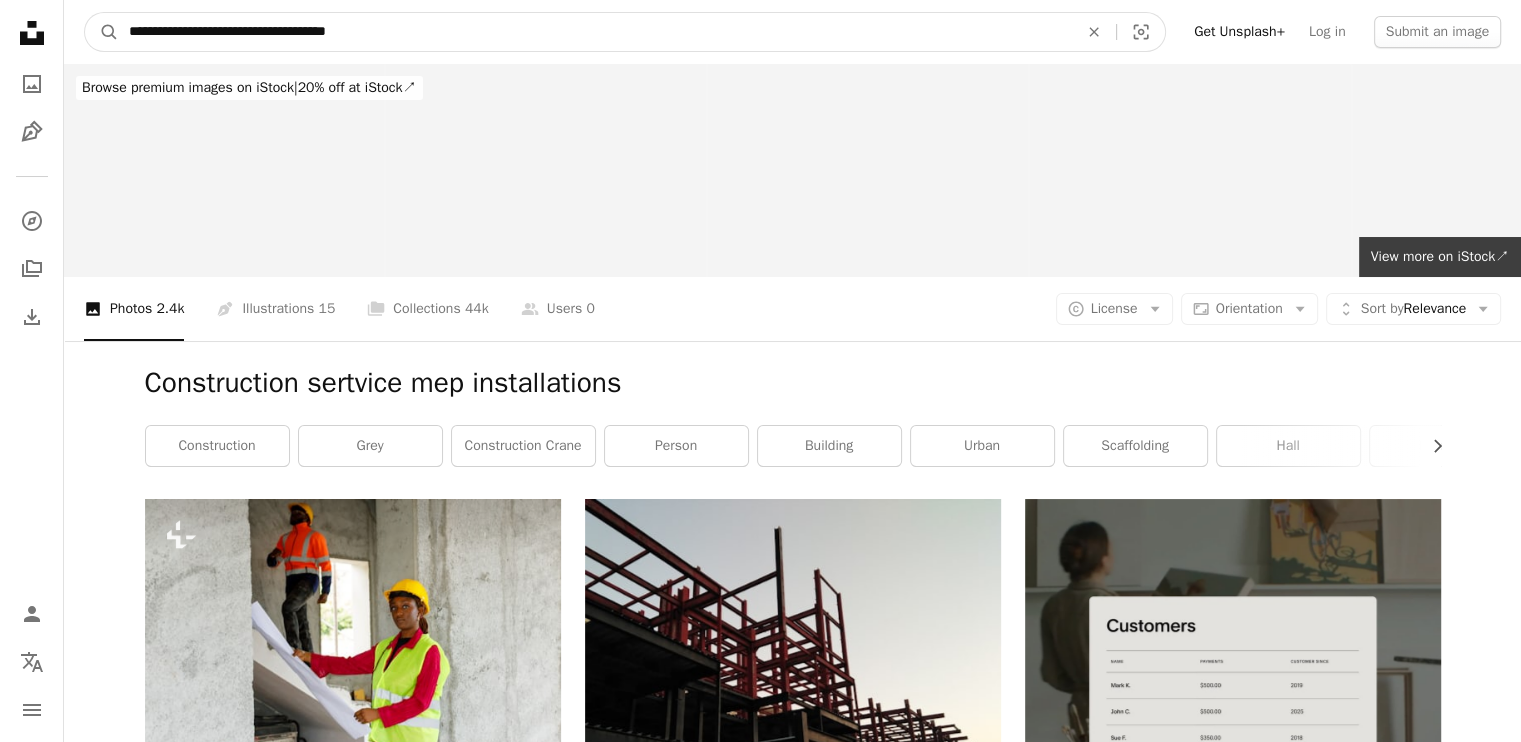 click on "**********" at bounding box center (595, 32) 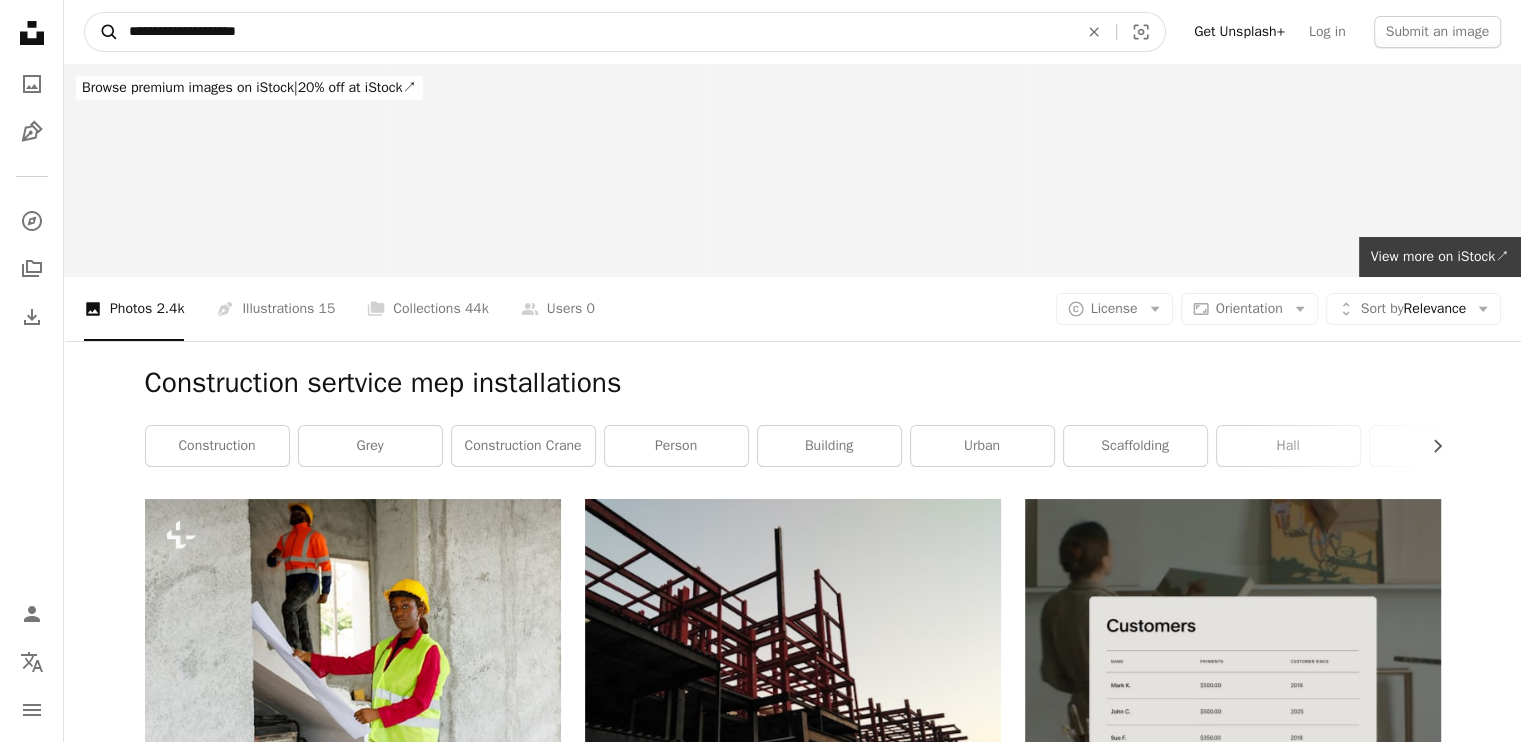drag, startPoint x: 258, startPoint y: 32, endPoint x: 100, endPoint y: 30, distance: 158.01266 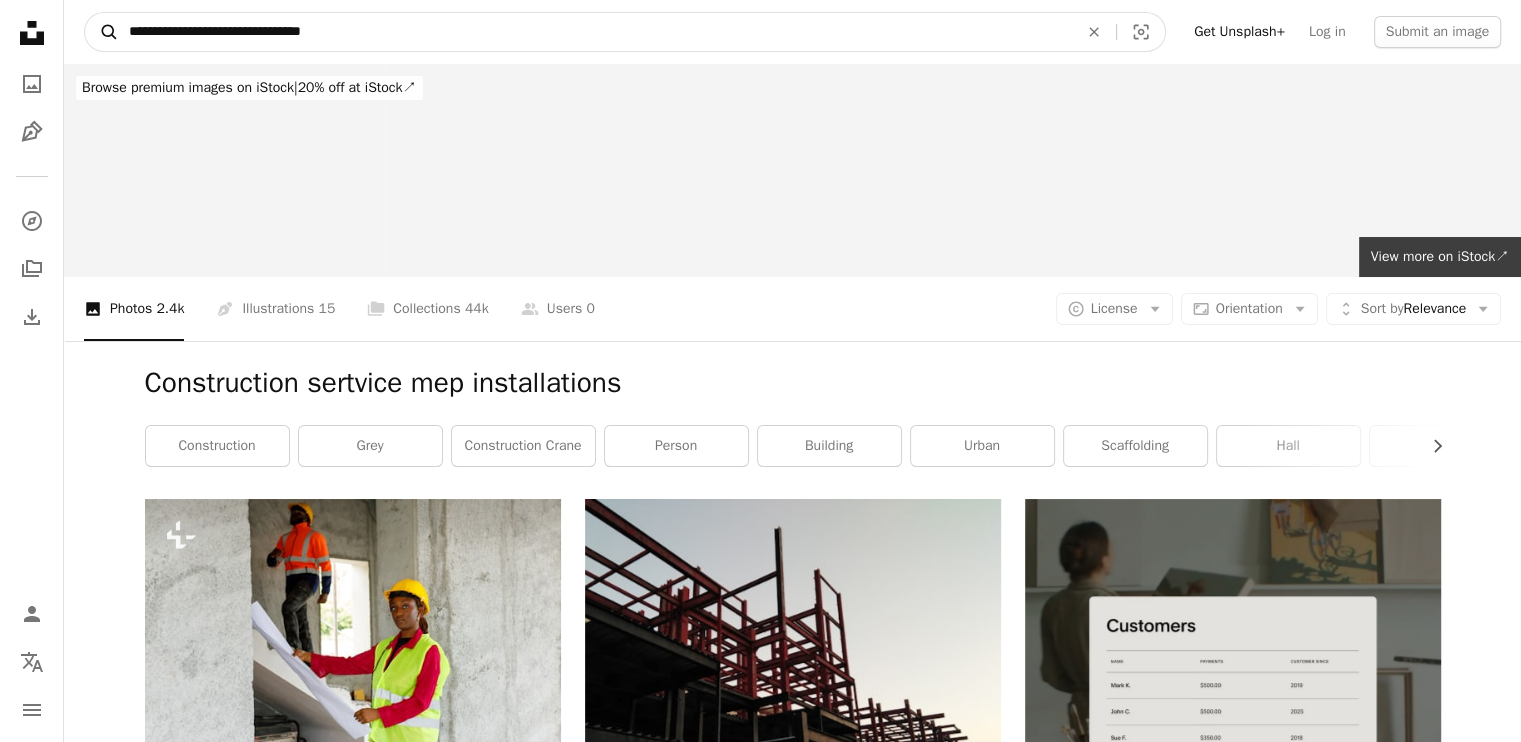 type on "**********" 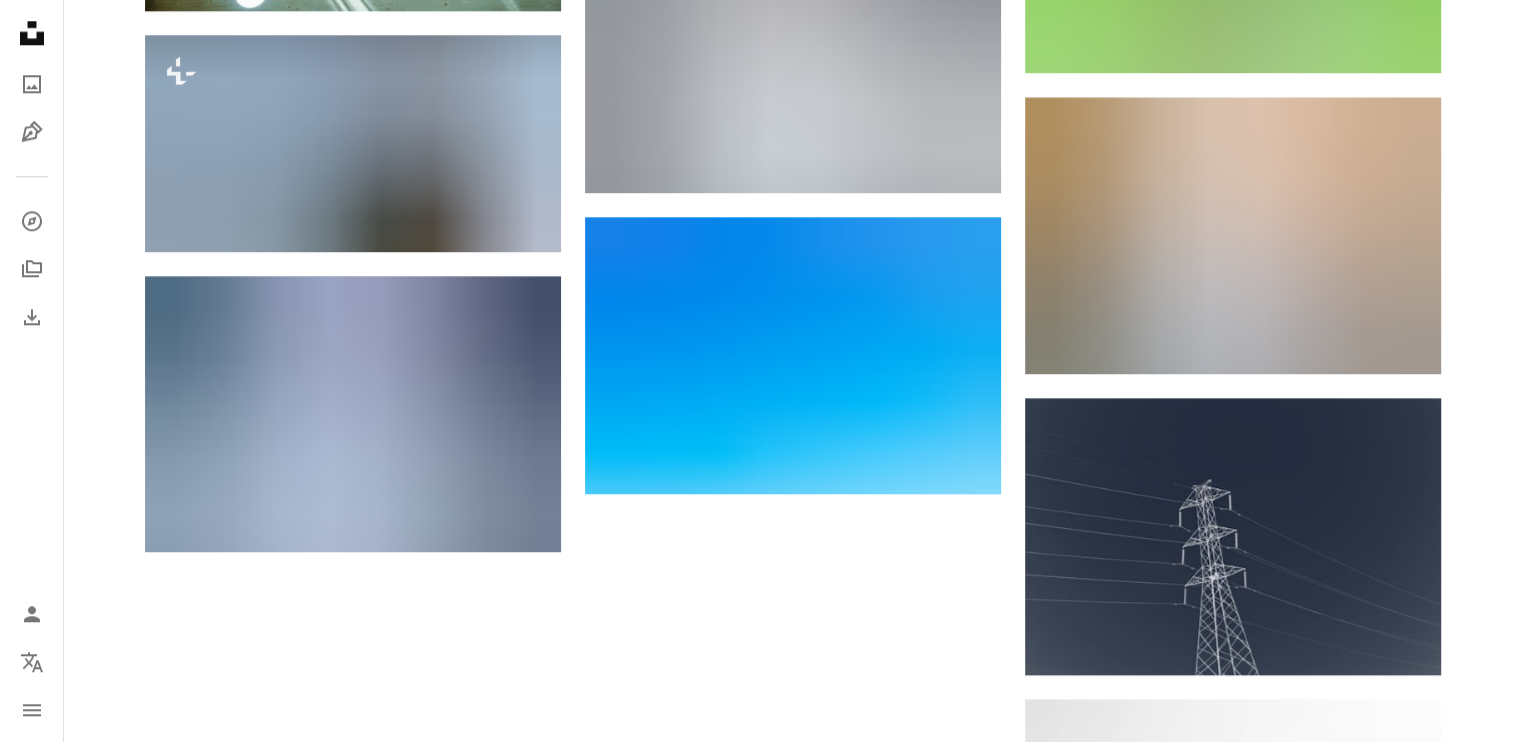 scroll, scrollTop: 2216, scrollLeft: 0, axis: vertical 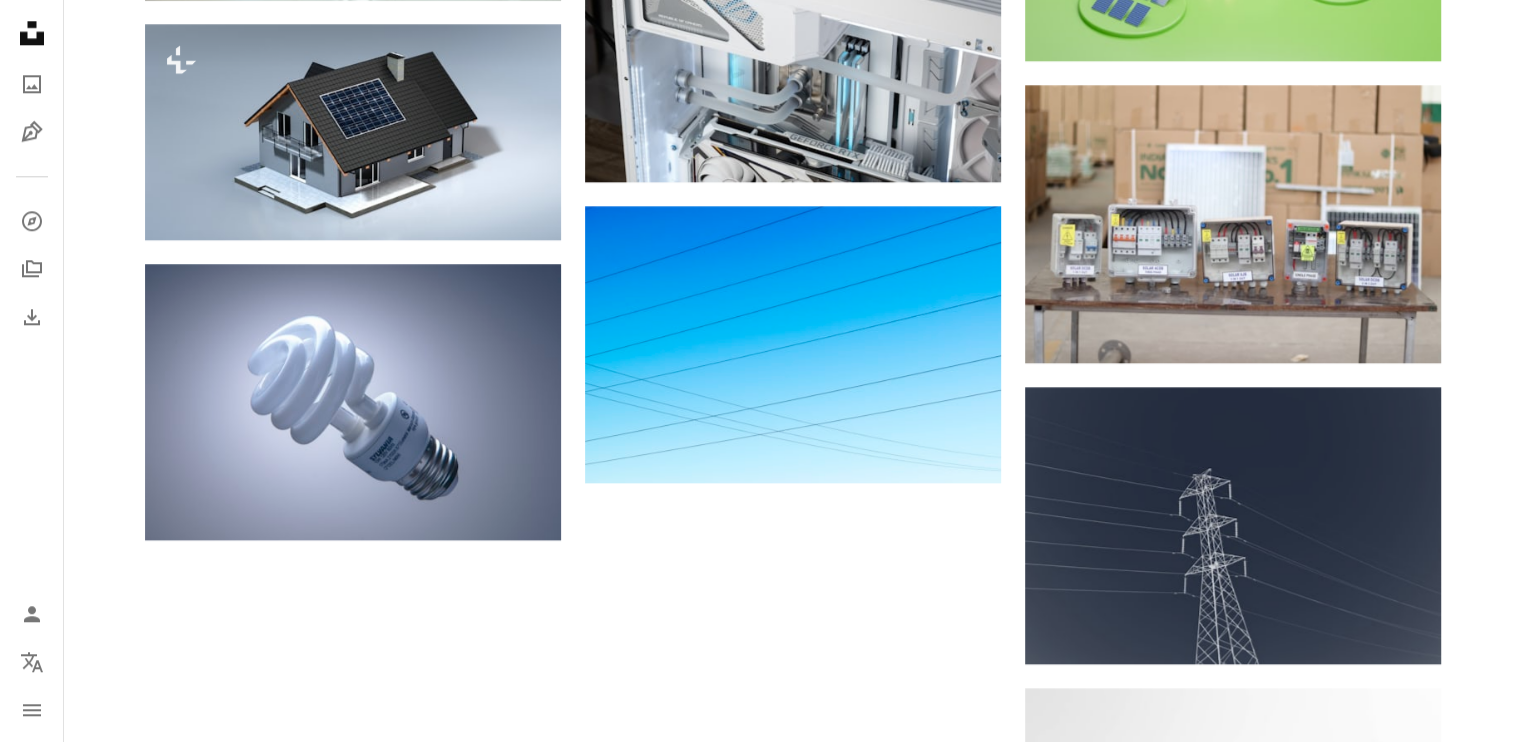 click on "Load more" at bounding box center [793, 1184] 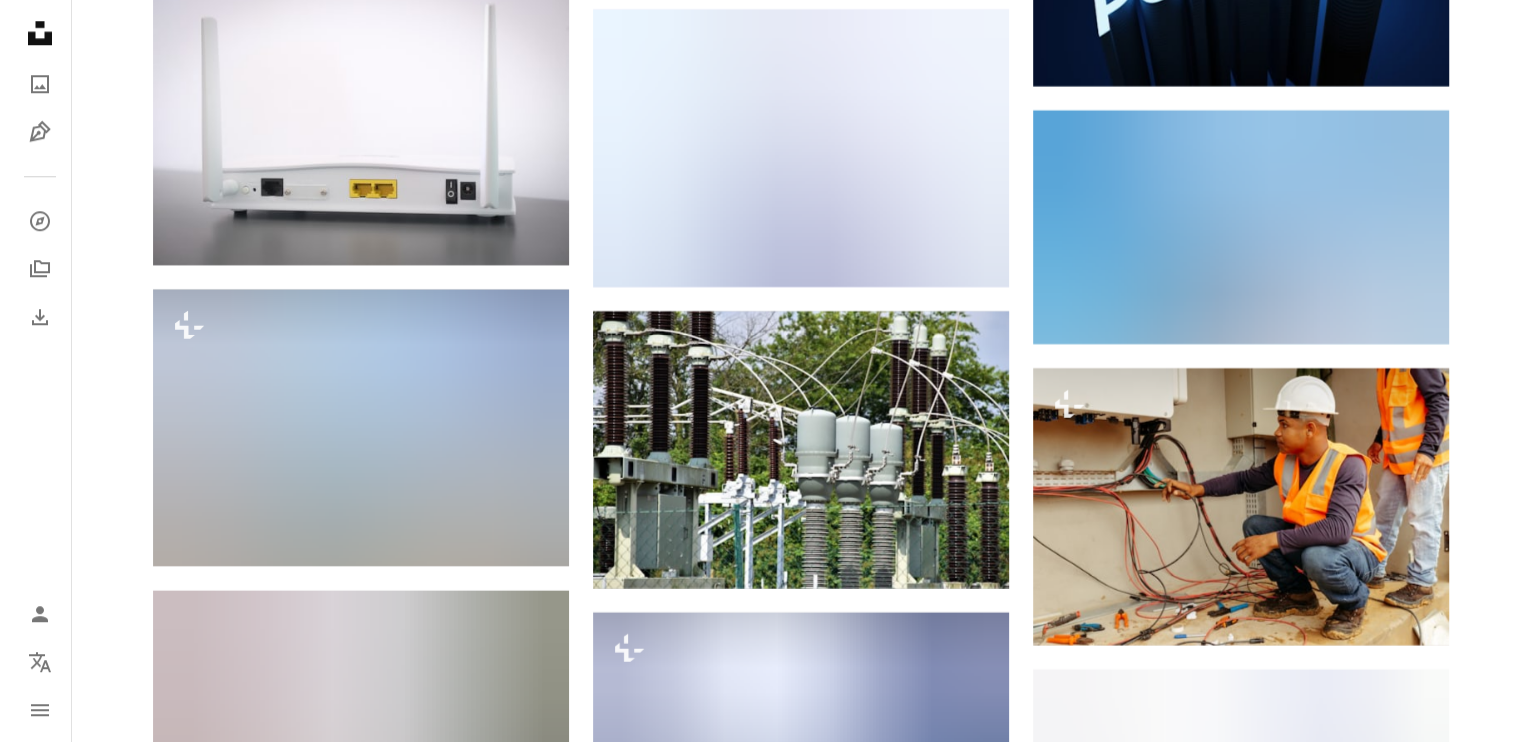 scroll, scrollTop: 17283, scrollLeft: 0, axis: vertical 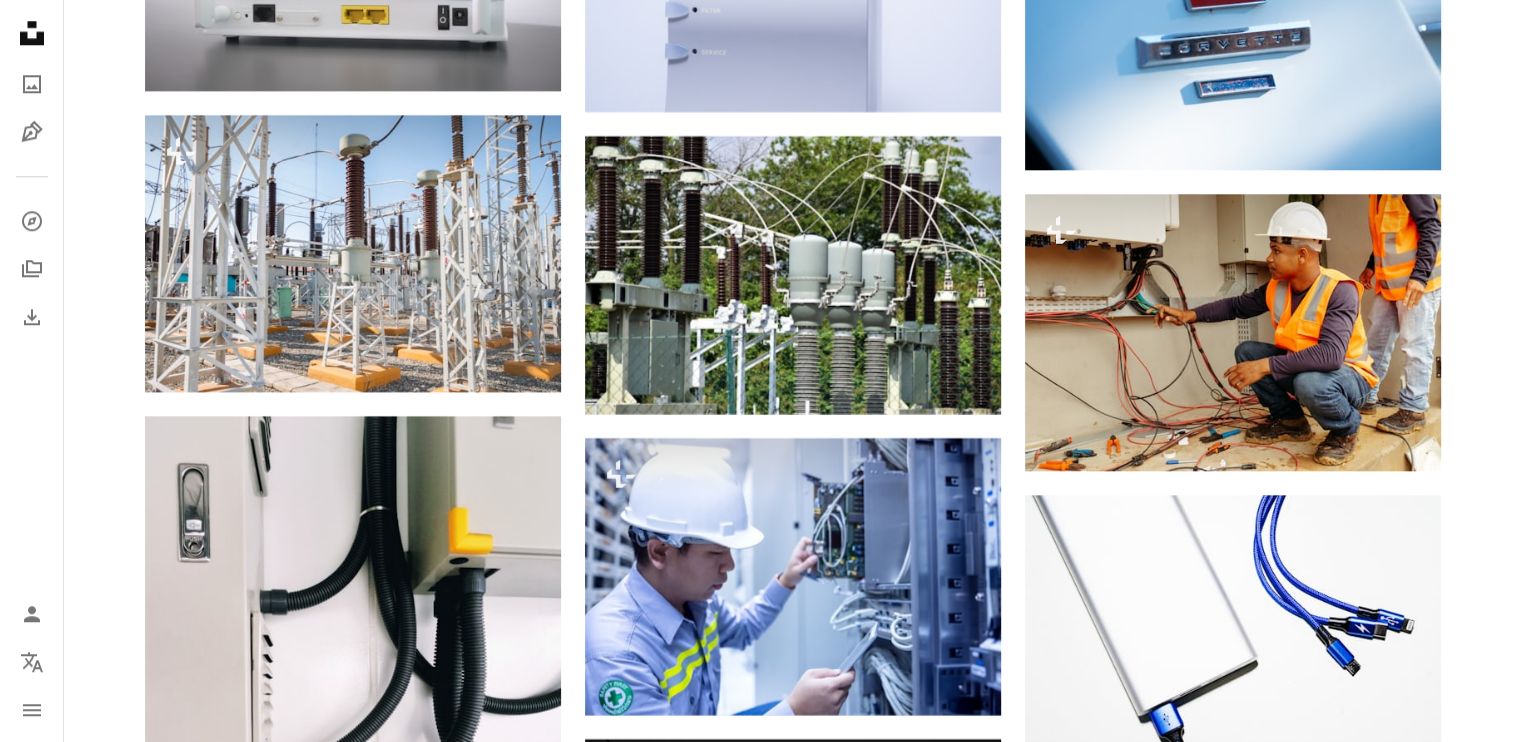 click at bounding box center [1233, 1271] 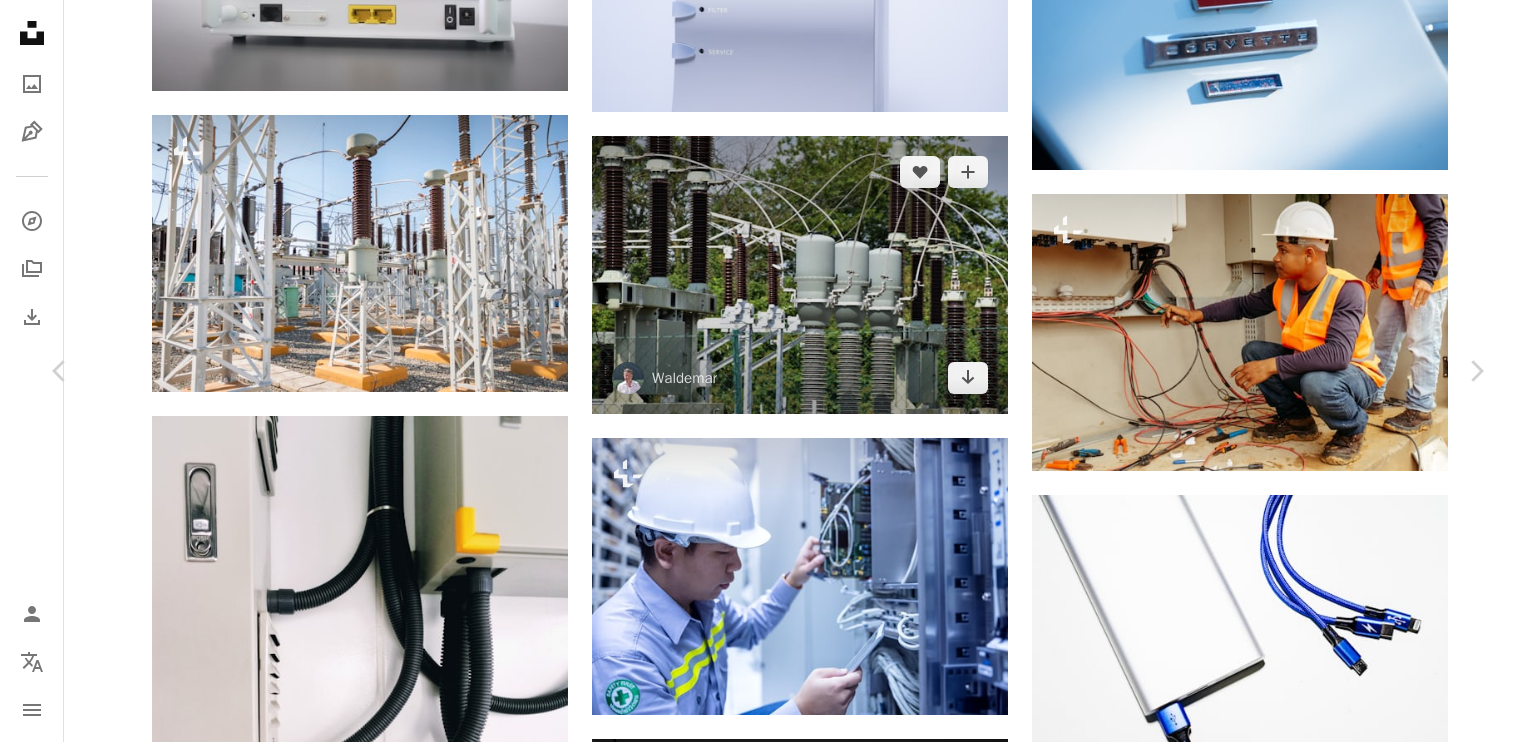 scroll, scrollTop: 0, scrollLeft: 0, axis: both 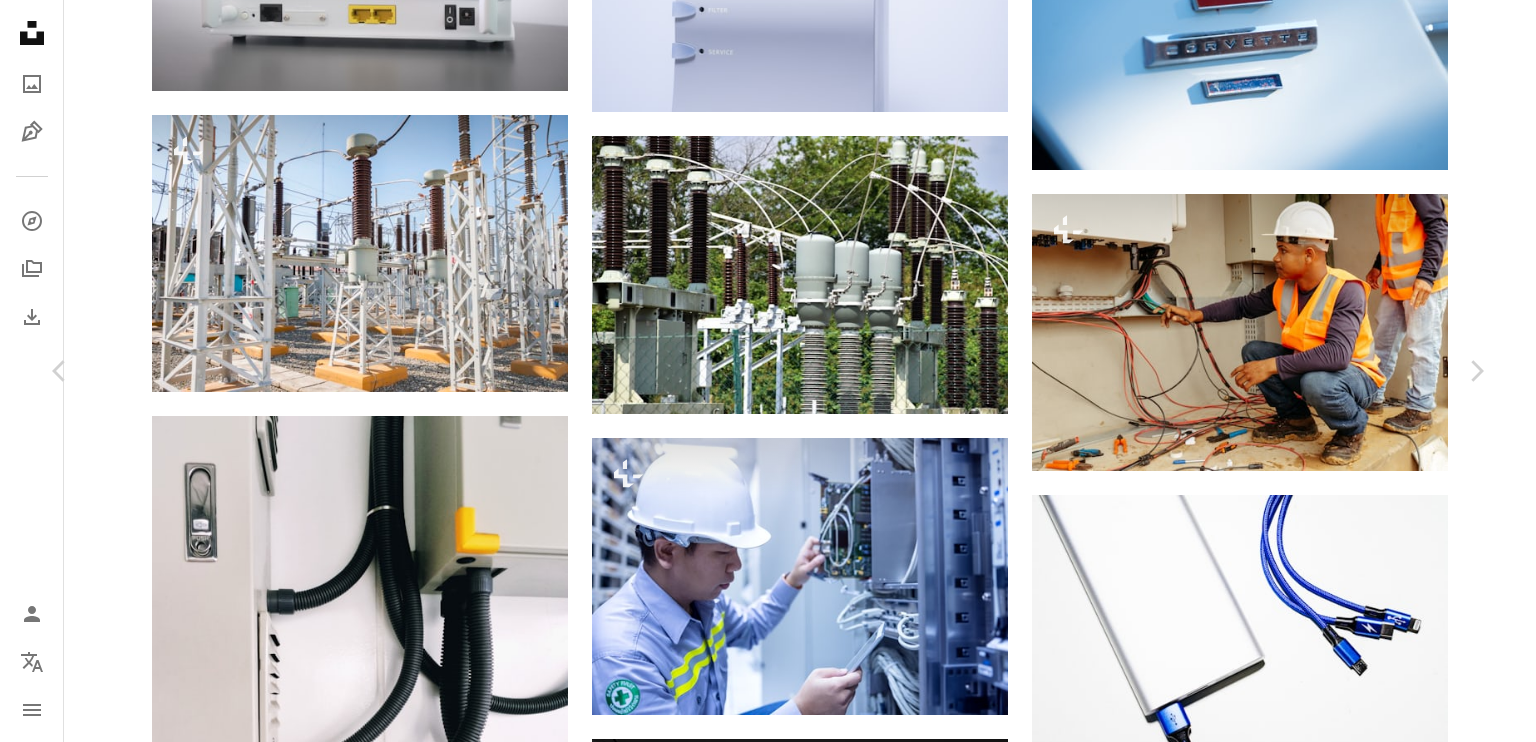 click on "An X shape Chevron left Chevron right Getty Images For Unsplash+ A heart A plus sign A lock Download Zoom in A forward-right arrow Share More Actions Calendar outlined Published on August 28, 2022 Safety Licensed under the Unsplash+ License adult photography communication support data center cabinet computer network equipment technician router switch one person occupation rack males fuel and power generation computer part examining brown Free pictures From this series Chevron right Plus sign for Unsplash+ Plus sign for Unsplash+ Plus sign for Unsplash+ Plus sign for Unsplash+ Related images Plus sign for Unsplash+ A heart A plus sign Getty Images For Unsplash+ A lock Download Plus sign for Unsplash+ A heart A plus sign Getty Images For Unsplash+ A lock Download Plus sign for Unsplash+ A heart A plus sign Getty Images For Unsplash+ A lock Download Plus sign for Unsplash+ A heart A plus sign Getty Images For Unsplash+" at bounding box center (768, 4367) 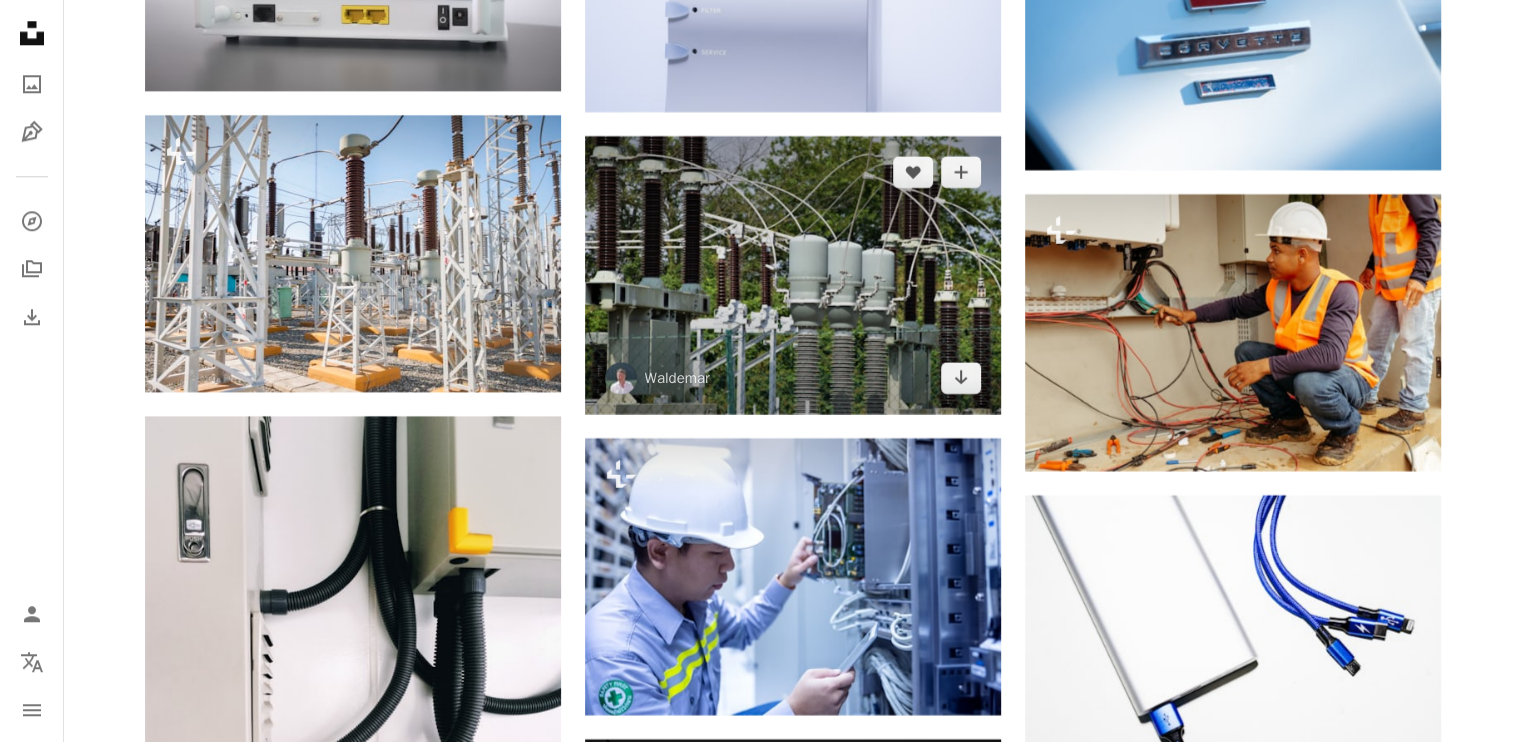 click at bounding box center [793, 274] 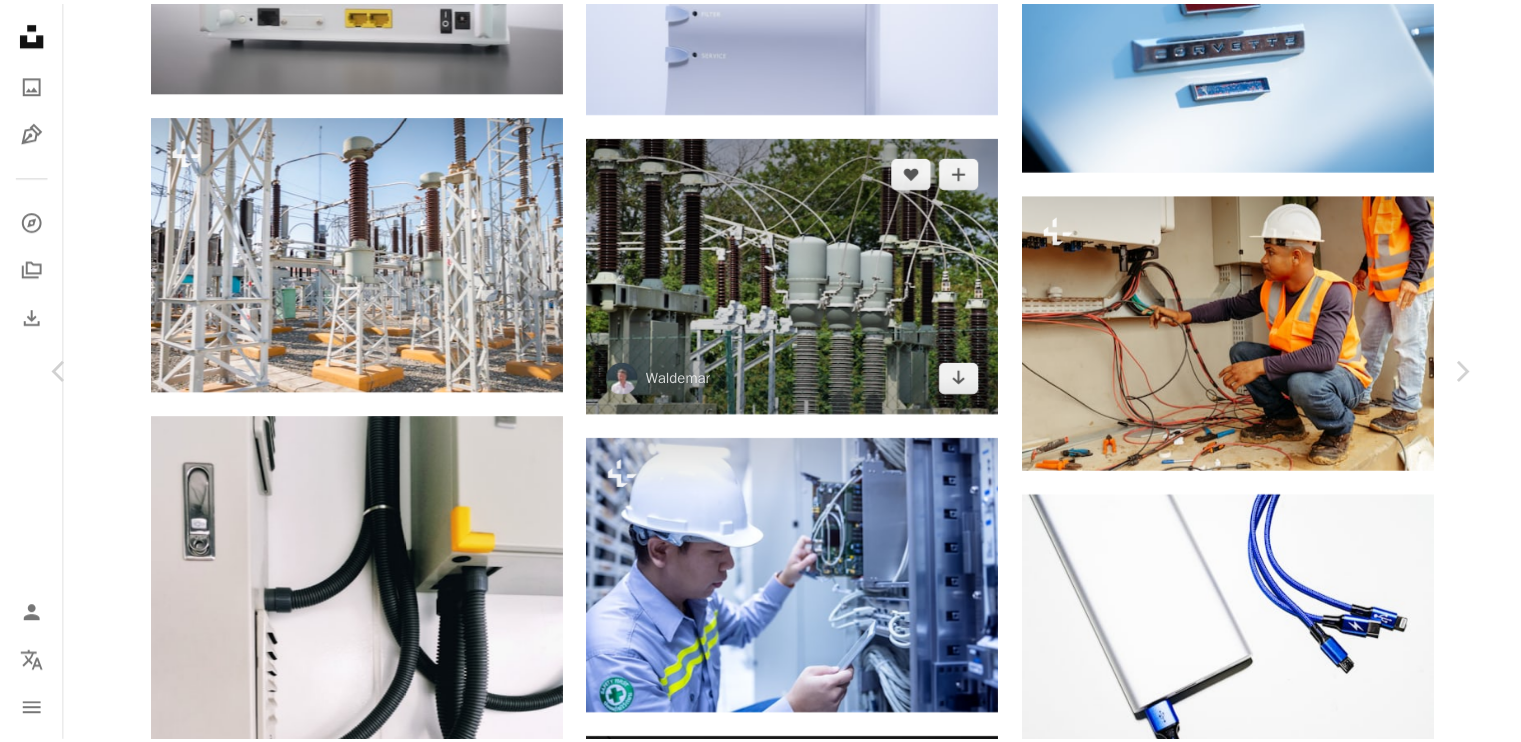 scroll, scrollTop: 0, scrollLeft: 0, axis: both 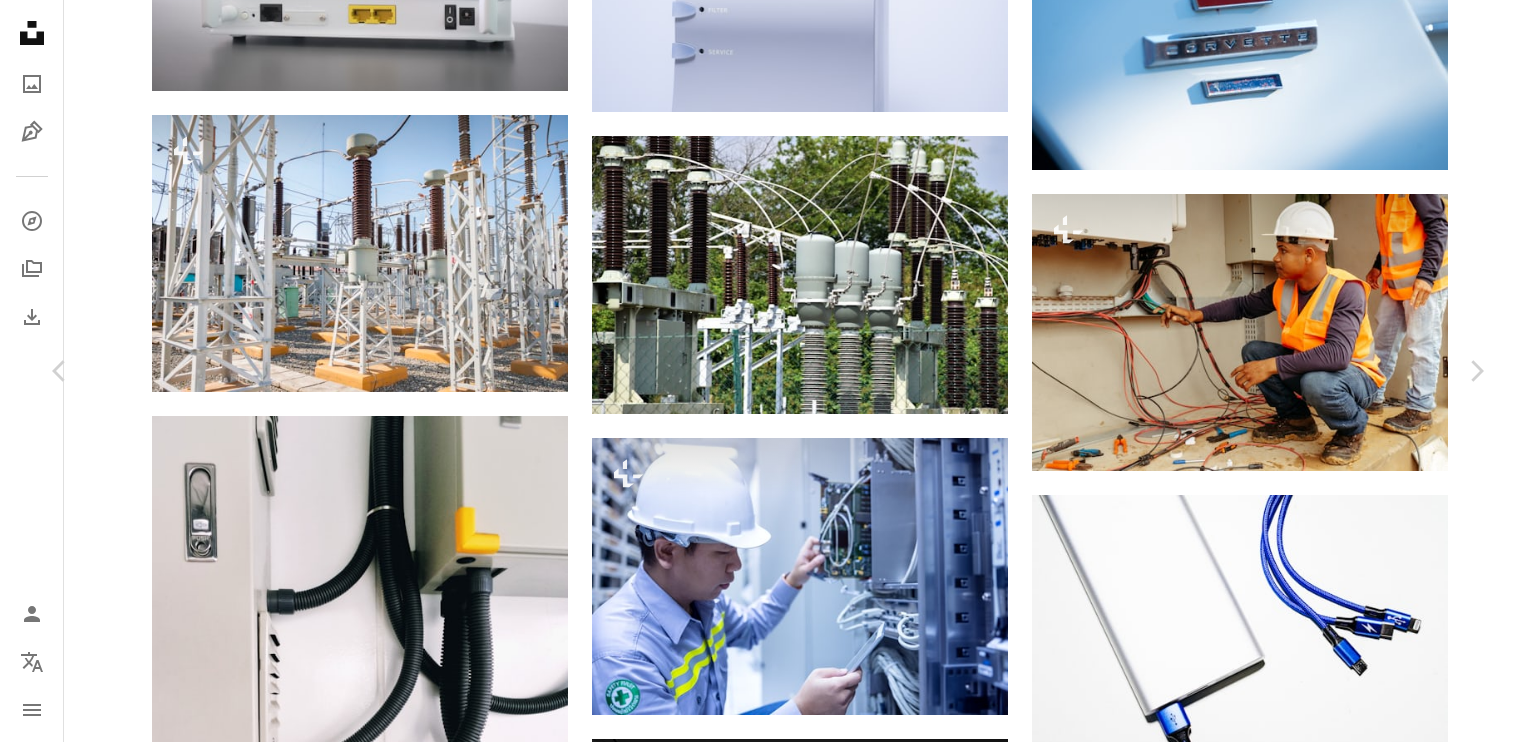 click on "An X shape Chevron left Chevron right Waldemar [USERNAME] A heart A plus sign Download free Chevron down Zoom in Views 414,153 Downloads 2,147 A forward-right arrow Share Info icon Info More Actions Electricity A map marker Karlshagen, Deutschland Calendar outlined Published on April 7, 2020 Camera NIKON CORPORATION, NIKON D5600 Safety Free to use under the Unsplash License structure high voltage texure technology grey electricity electric deutschland electrical device utility pole Creative Commons images Browse premium related images on iStock | Save 20% with code UNSPLASH20 View more on iStock ↗ Related images A heart A plus sign Andrew Hall Arrow pointing down Plus sign for Unsplash+ A heart A plus sign Aldward Castillo For Unsplash+ A lock Download A heart A plus sign Jerry Zhang Available for hire A checkmark inside of a circle Arrow pointing down Plus sign for Unsplash+ A heart A plus sign Aldward Castillo For Unsplash+ A lock Download Plus sign for Unsplash+ A heart A plus sign For Meg" at bounding box center [768, 4367] 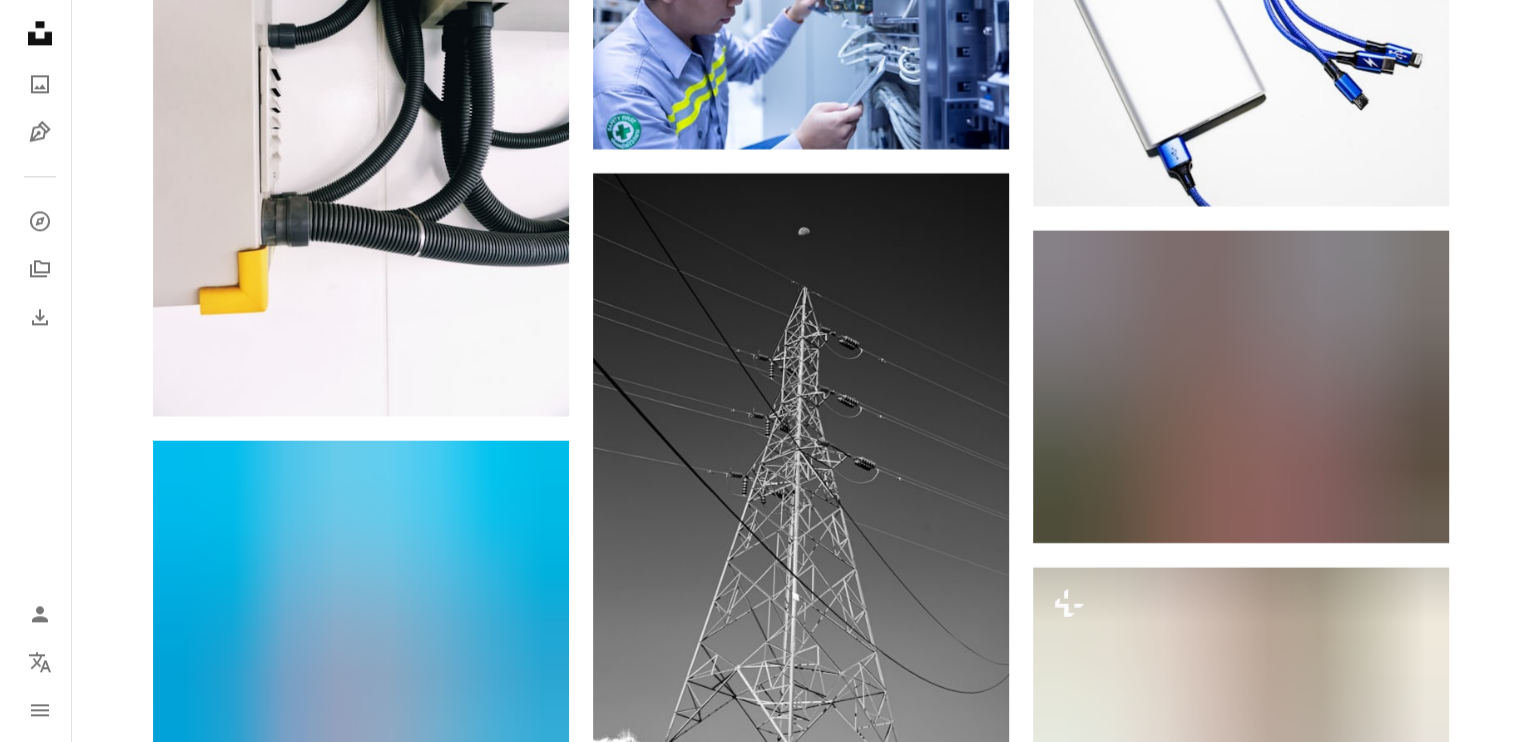 scroll, scrollTop: 17850, scrollLeft: 0, axis: vertical 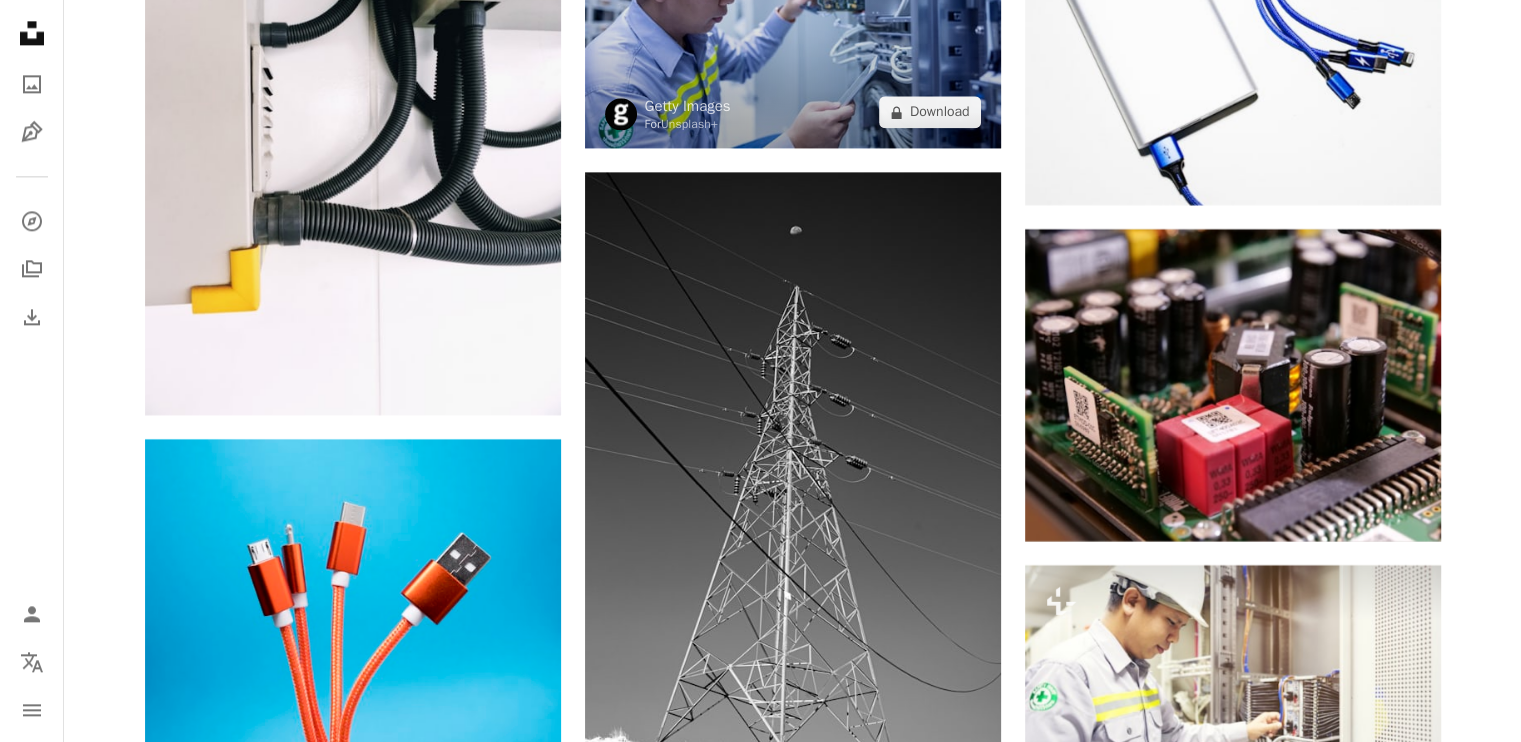 click at bounding box center [793, 10] 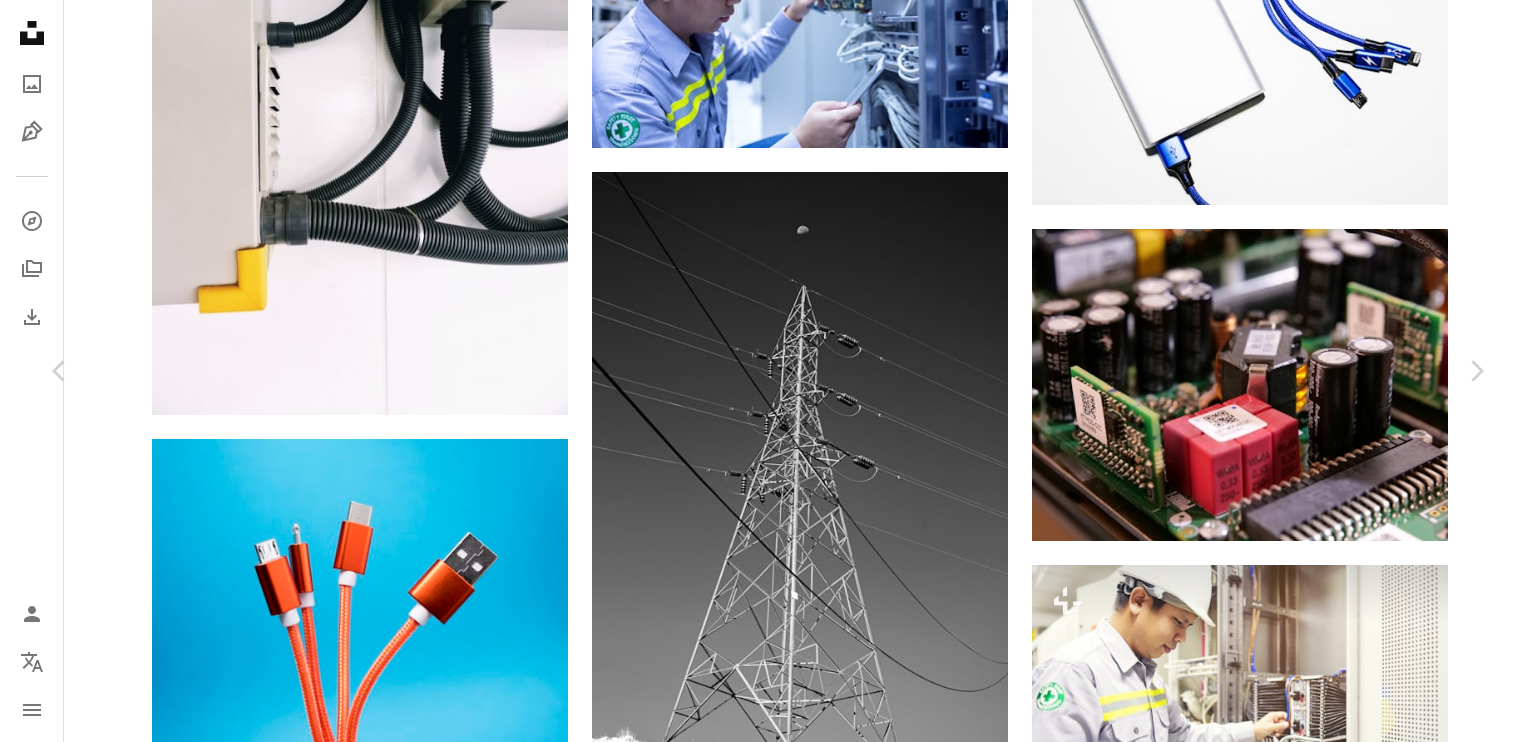 scroll, scrollTop: 733, scrollLeft: 0, axis: vertical 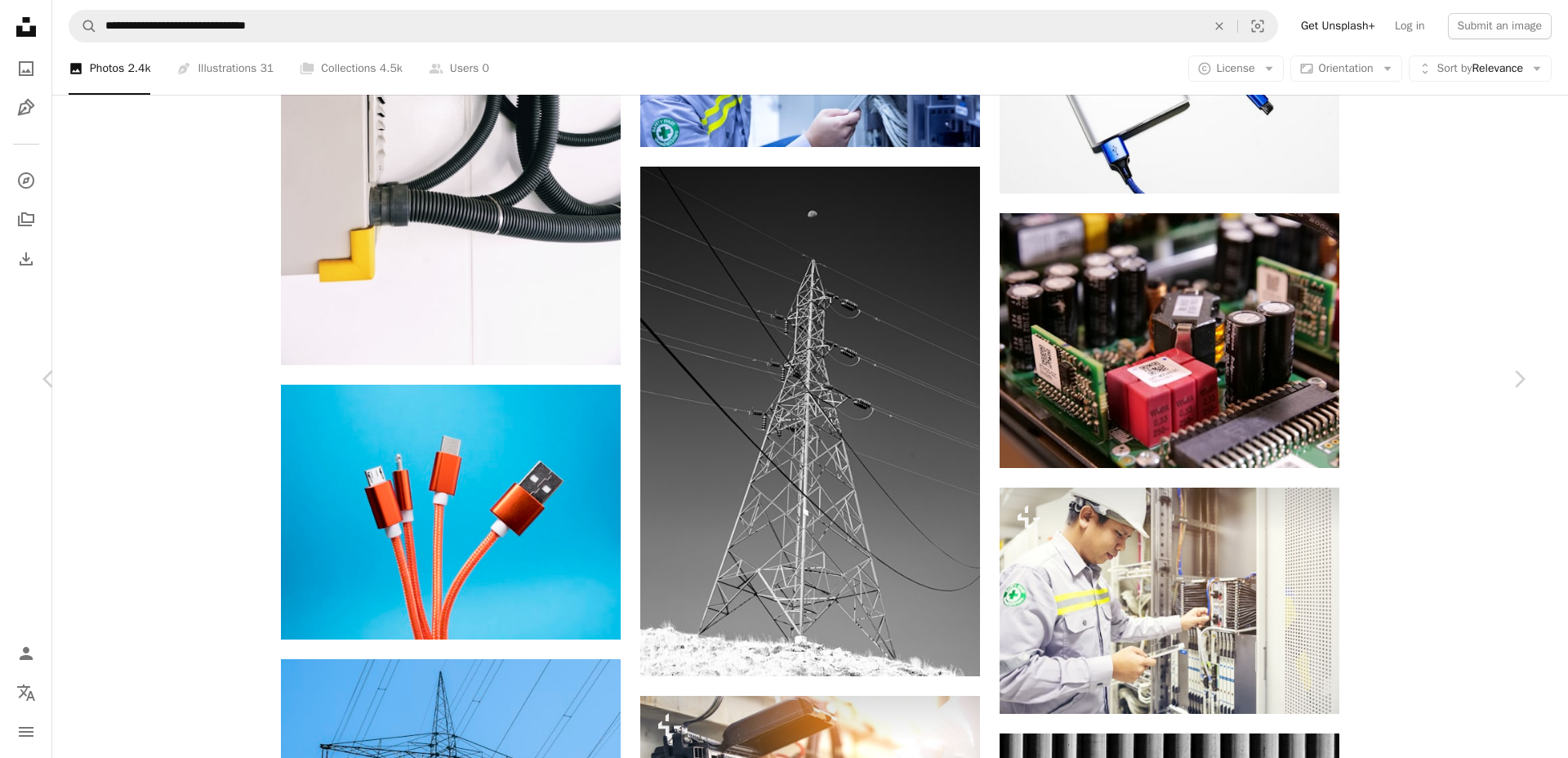 click on "Chevron right" at bounding box center [1278, 5070] 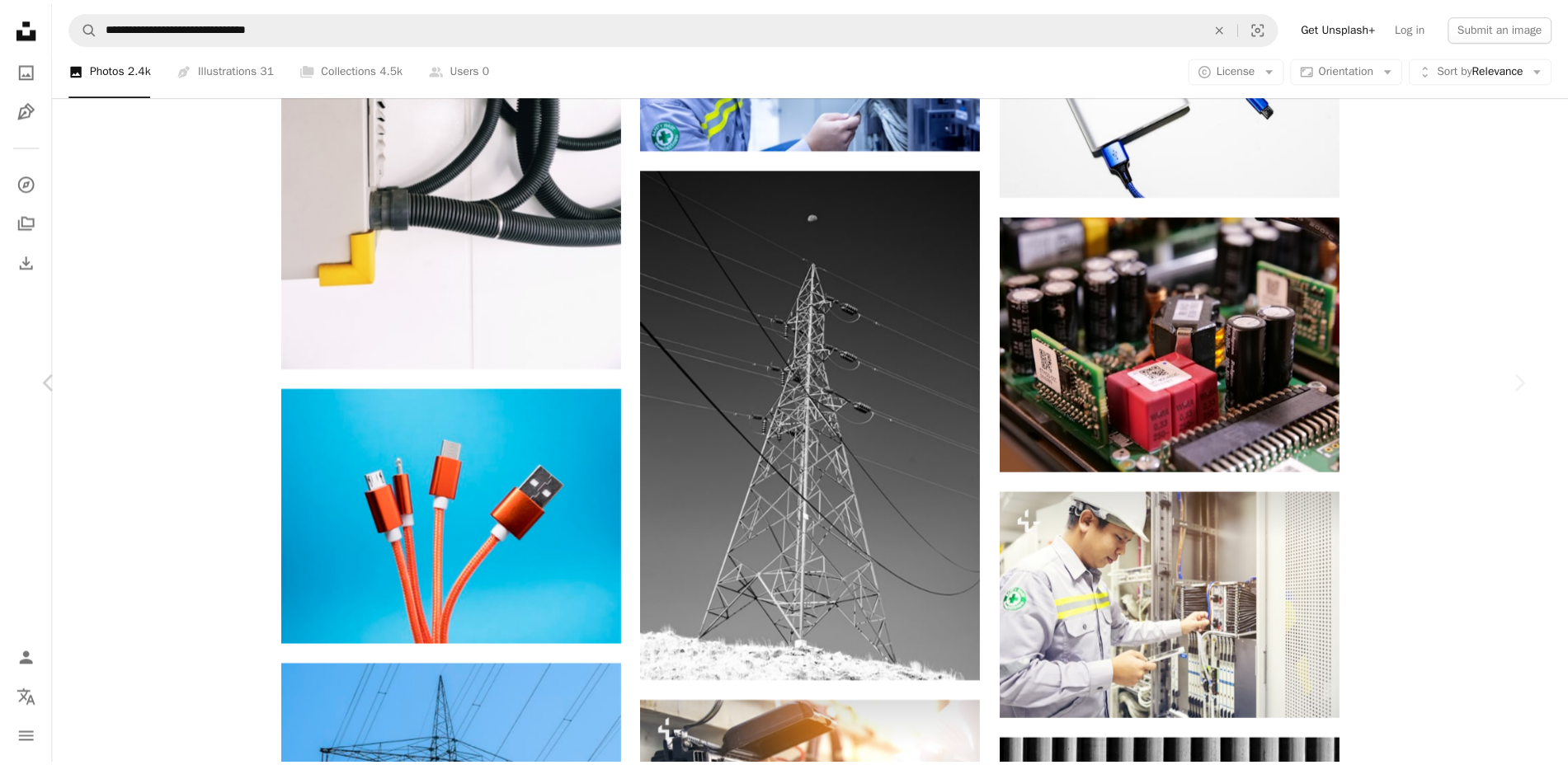 scroll, scrollTop: 5770, scrollLeft: 0, axis: vertical 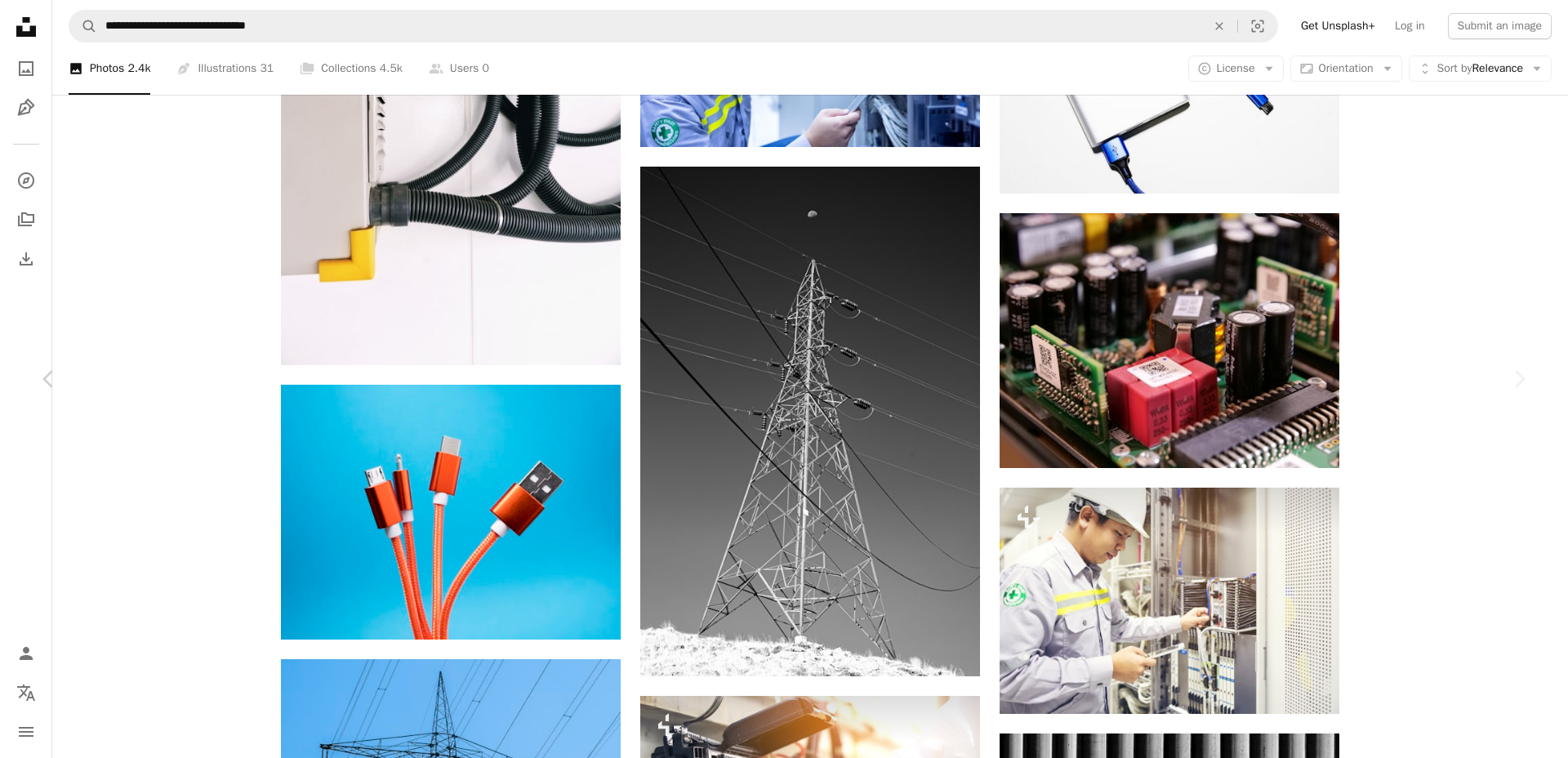 click on "[FIRST] [LAST] [MONTH] [DAY], [YEAR]" at bounding box center [784, 4956] 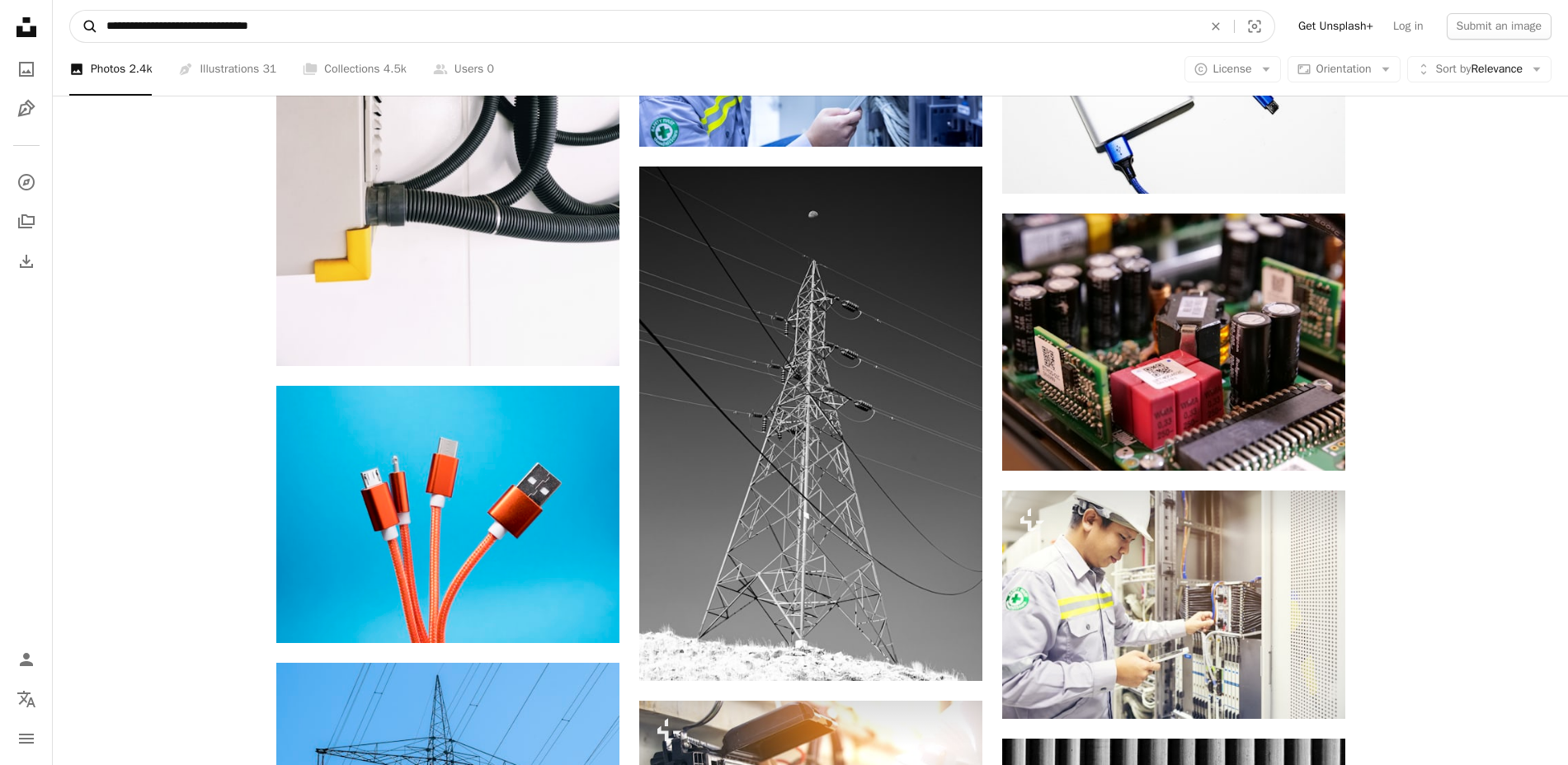 drag, startPoint x: 339, startPoint y: 25, endPoint x: 94, endPoint y: 16, distance: 245.1653 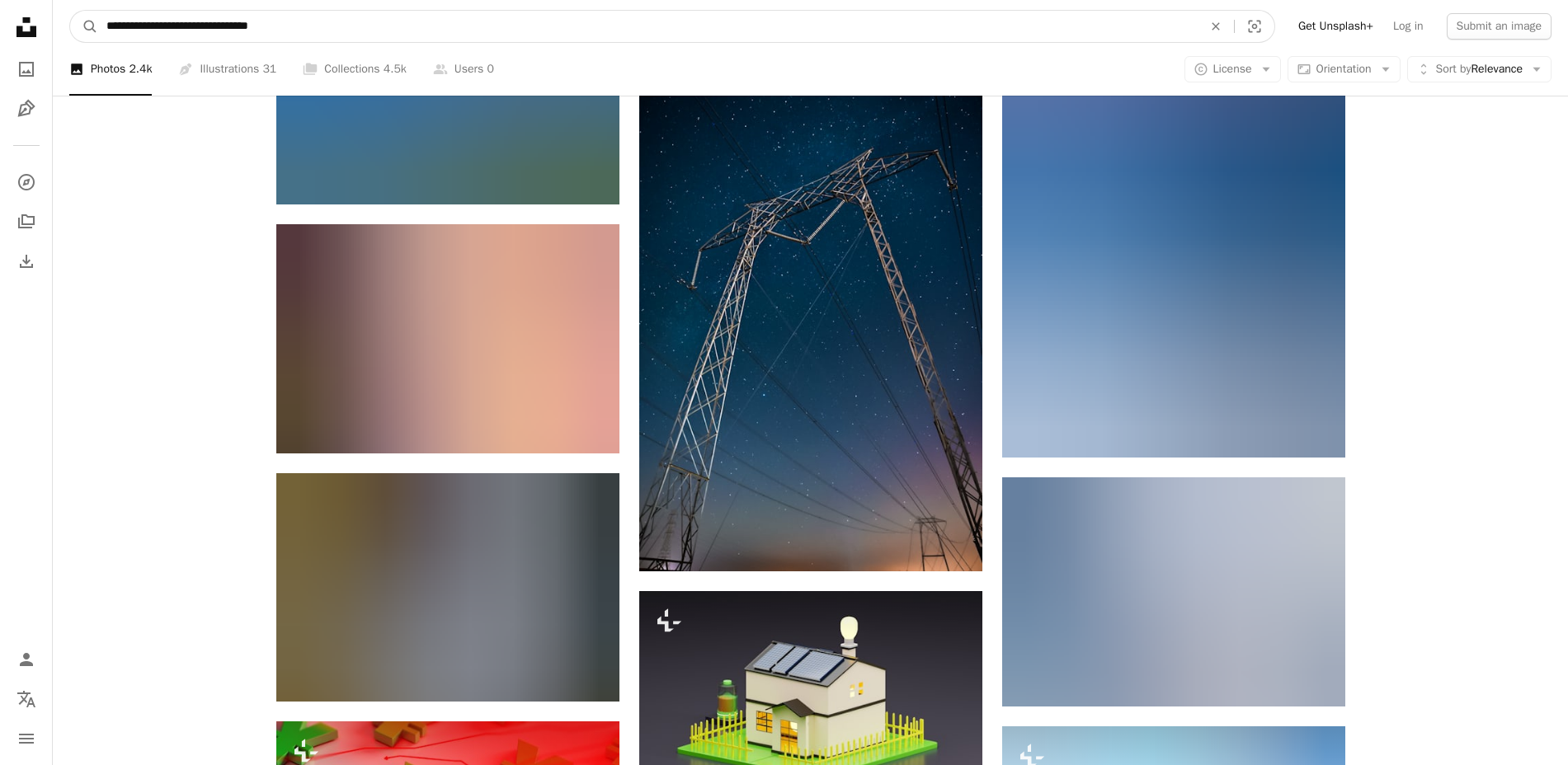 scroll, scrollTop: 24505, scrollLeft: 0, axis: vertical 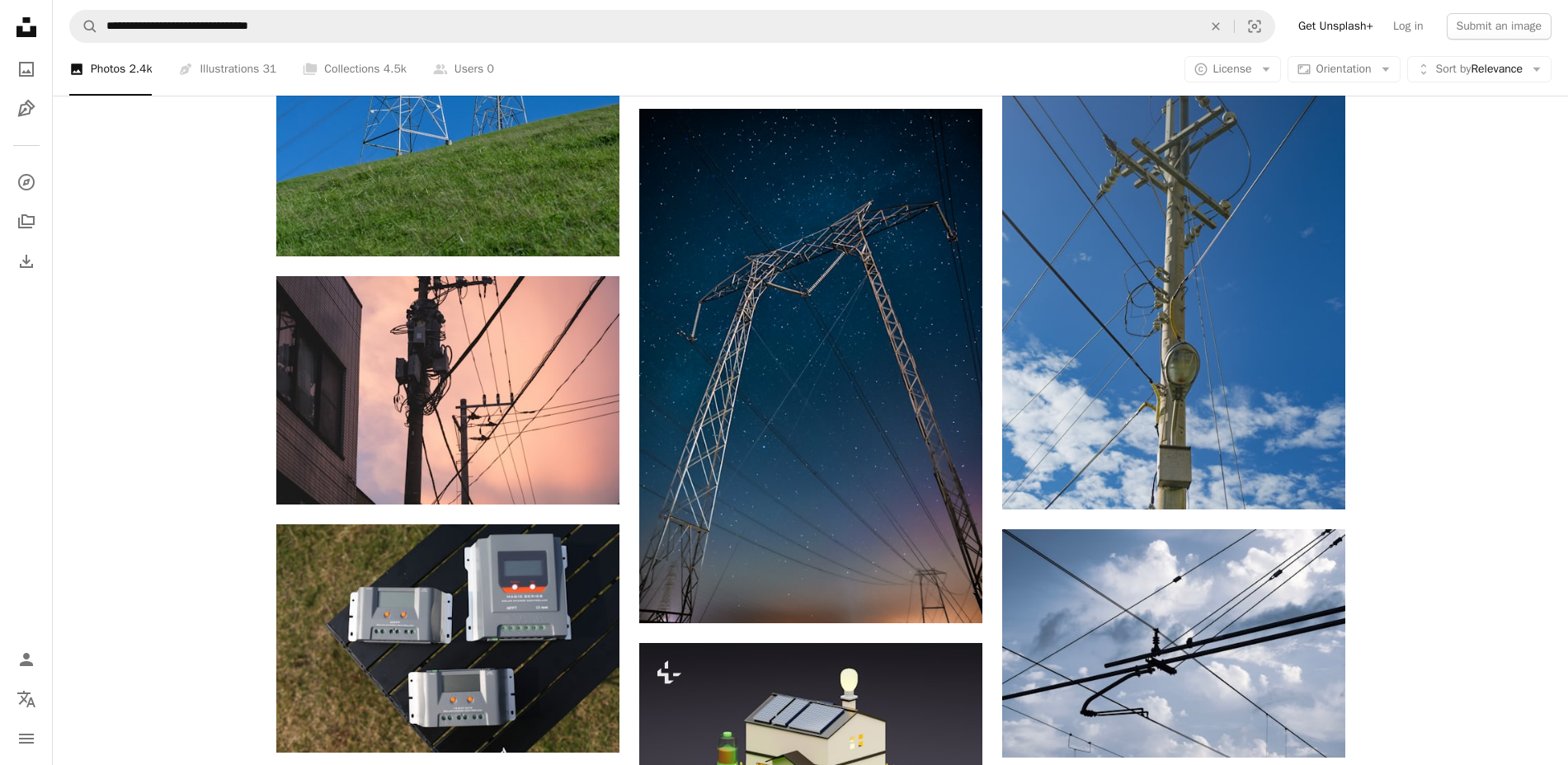 click at bounding box center (1174, 891) 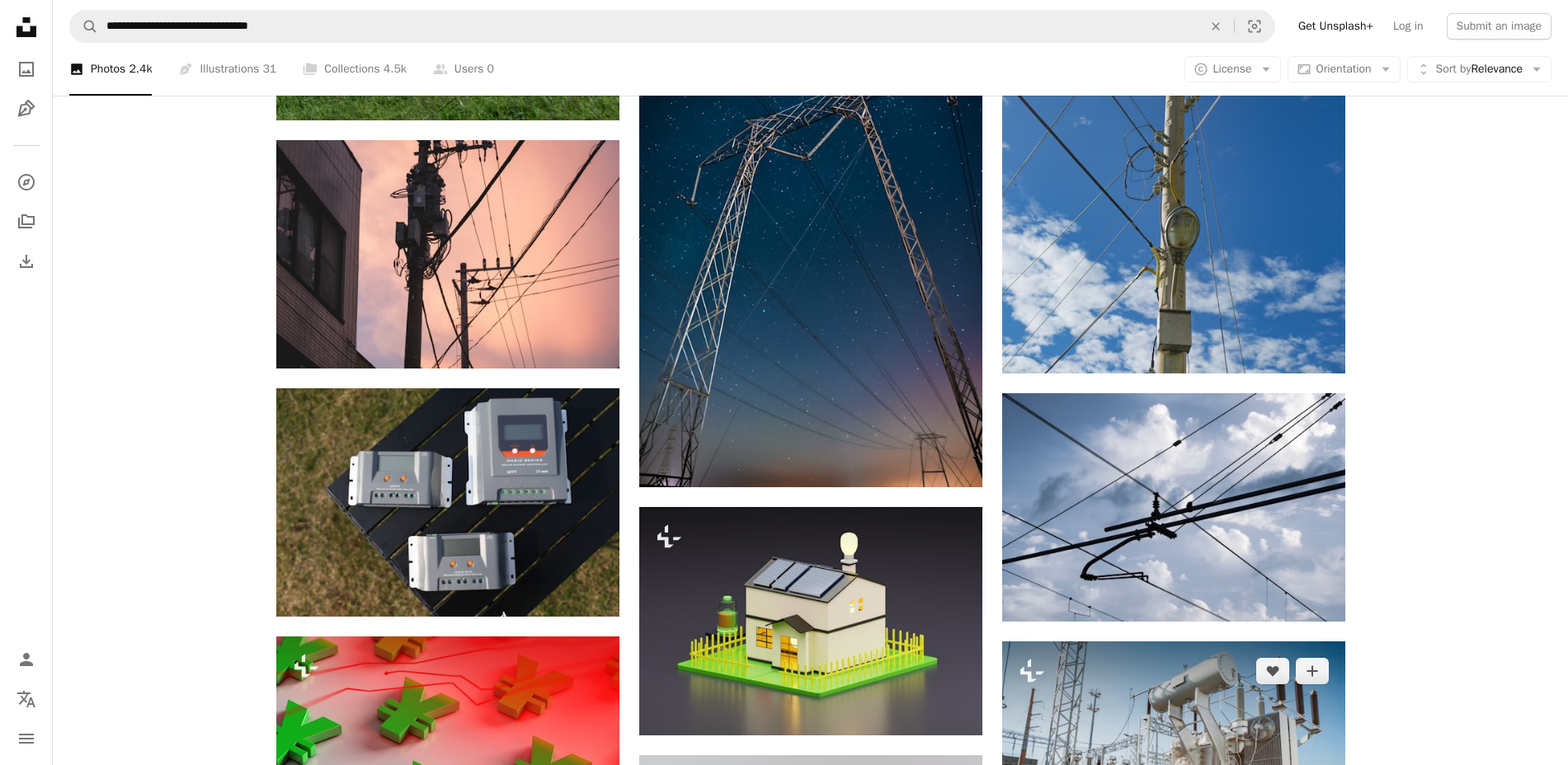 scroll, scrollTop: 24539, scrollLeft: 0, axis: vertical 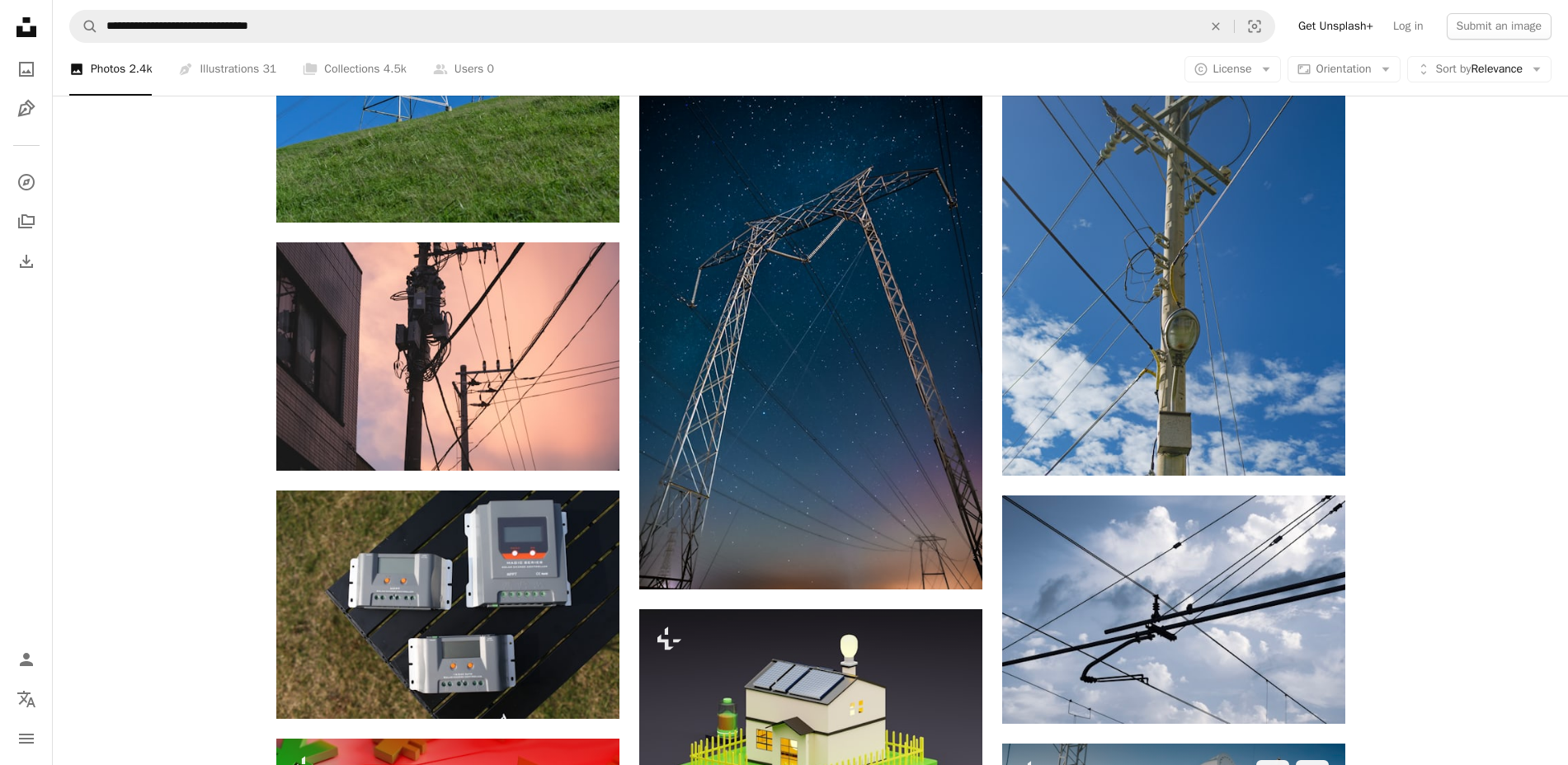 click at bounding box center [1174, 857] 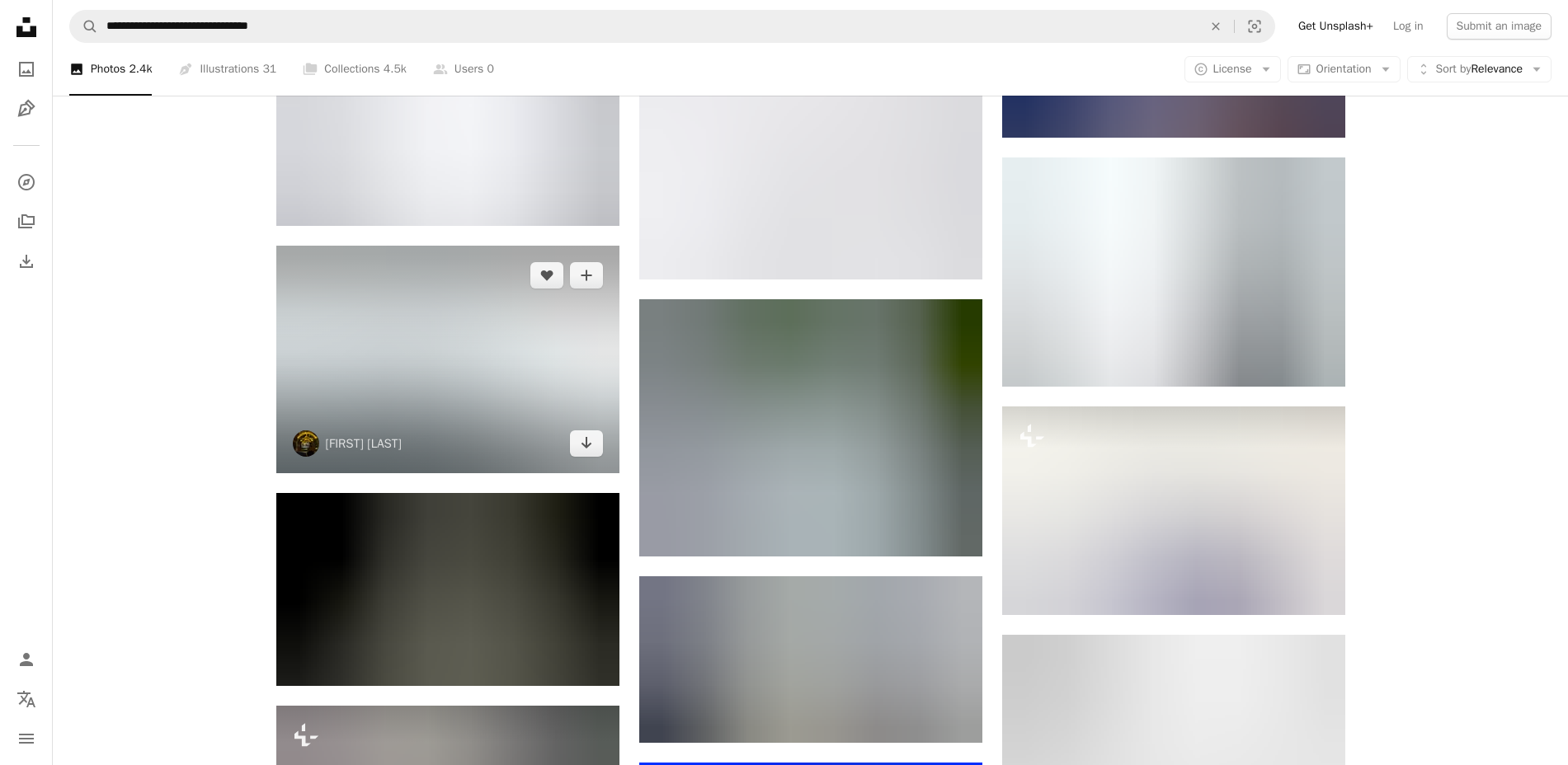 scroll, scrollTop: 12307, scrollLeft: 0, axis: vertical 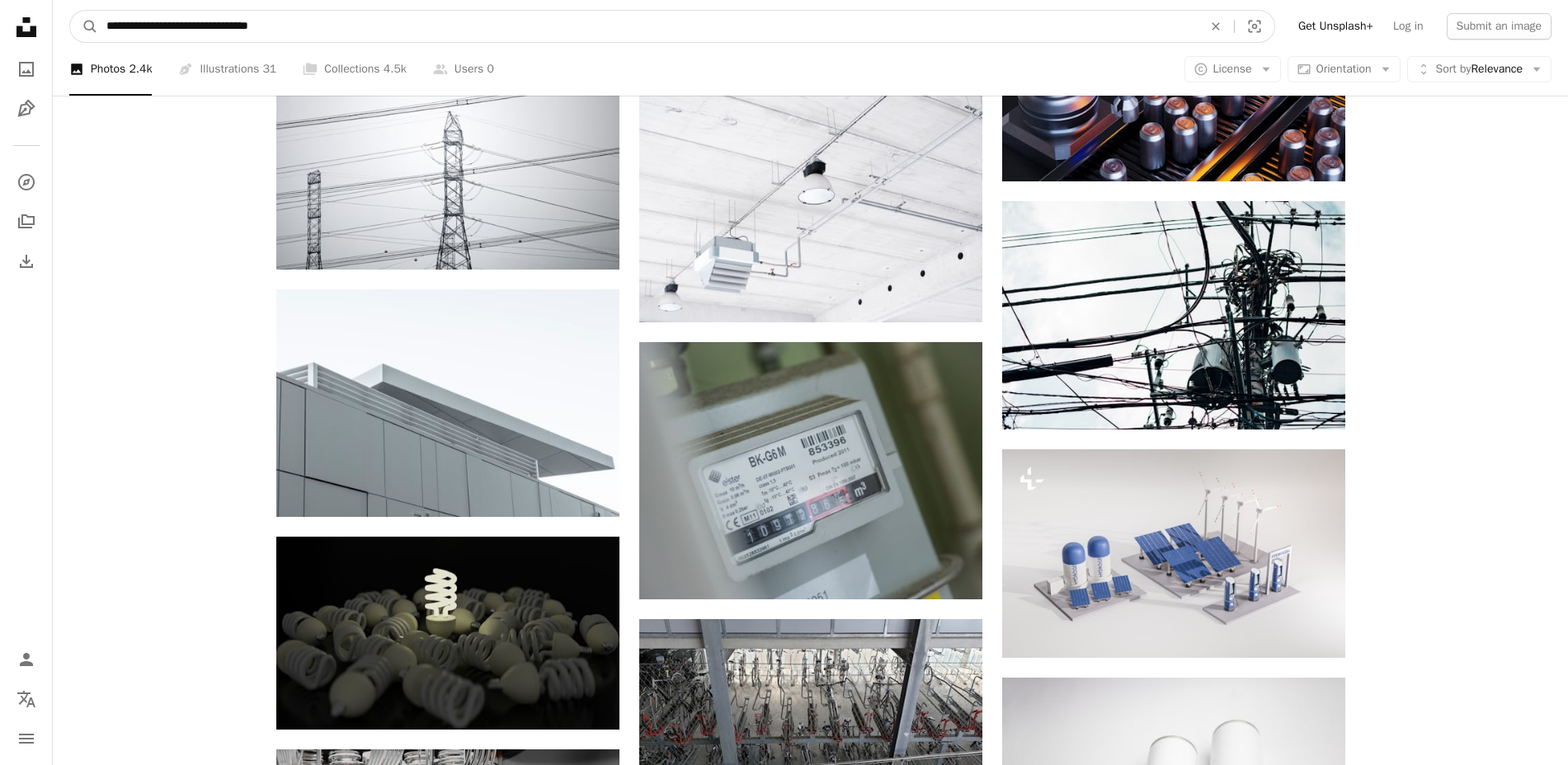 click on "**********" at bounding box center (647, 26) 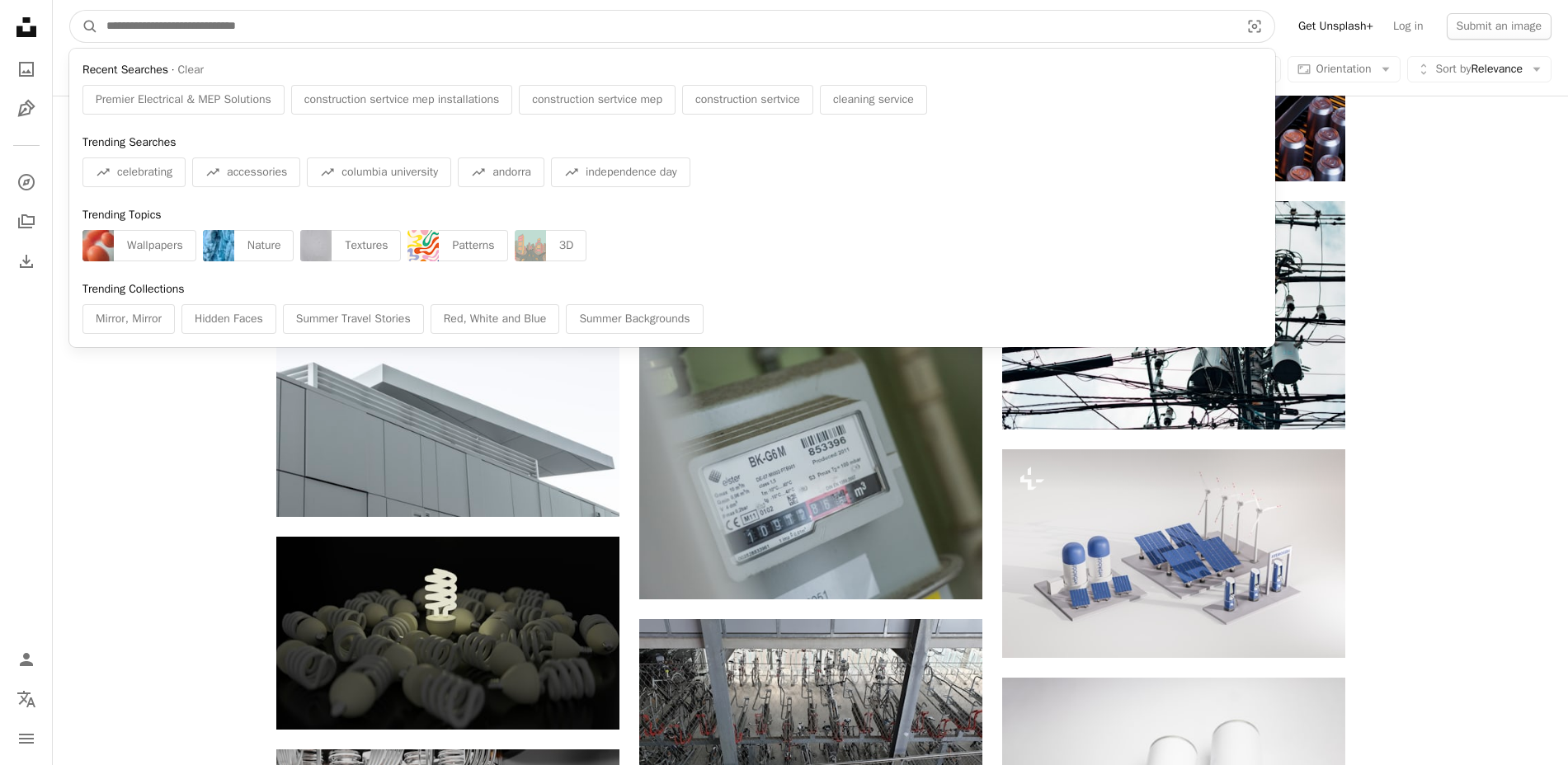 type 